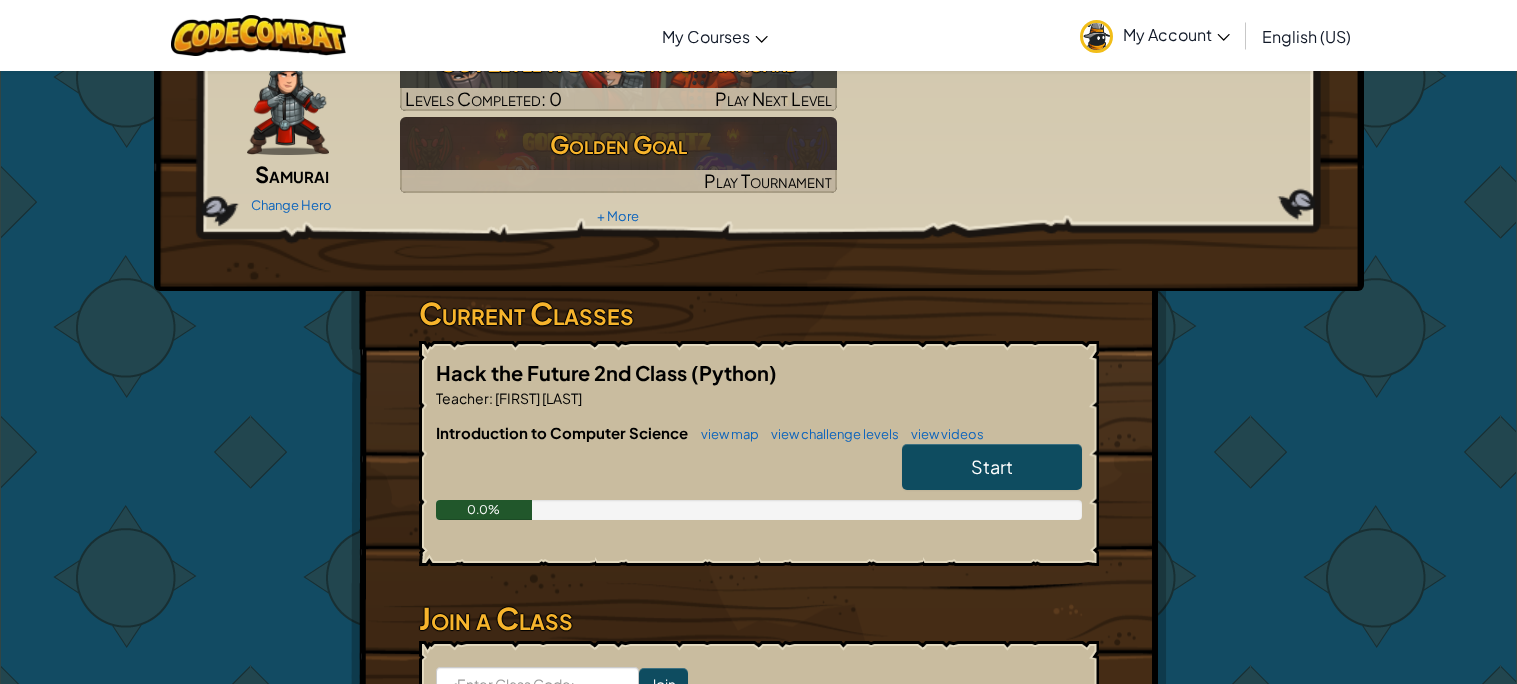 scroll, scrollTop: 0, scrollLeft: 0, axis: both 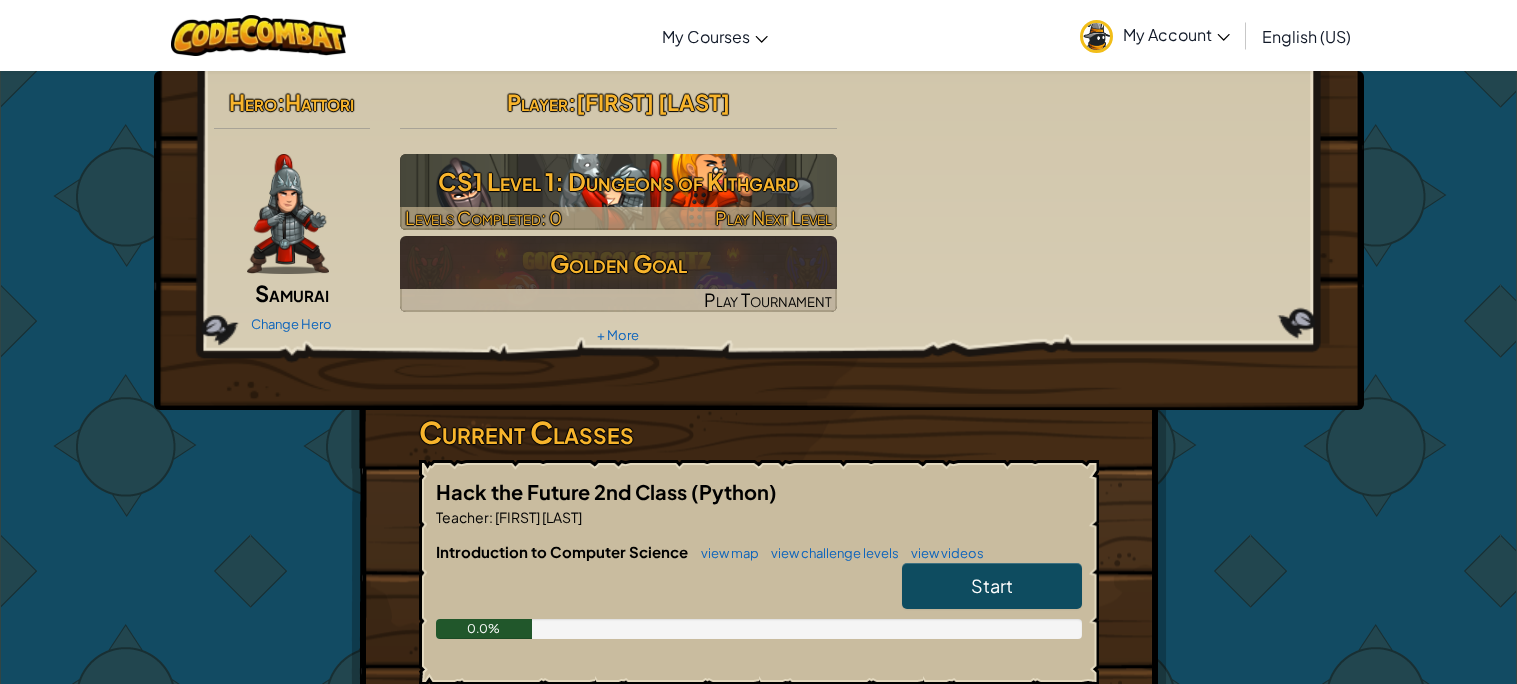click on "CS1 Level 1: Dungeons of Kithgard" at bounding box center (618, 181) 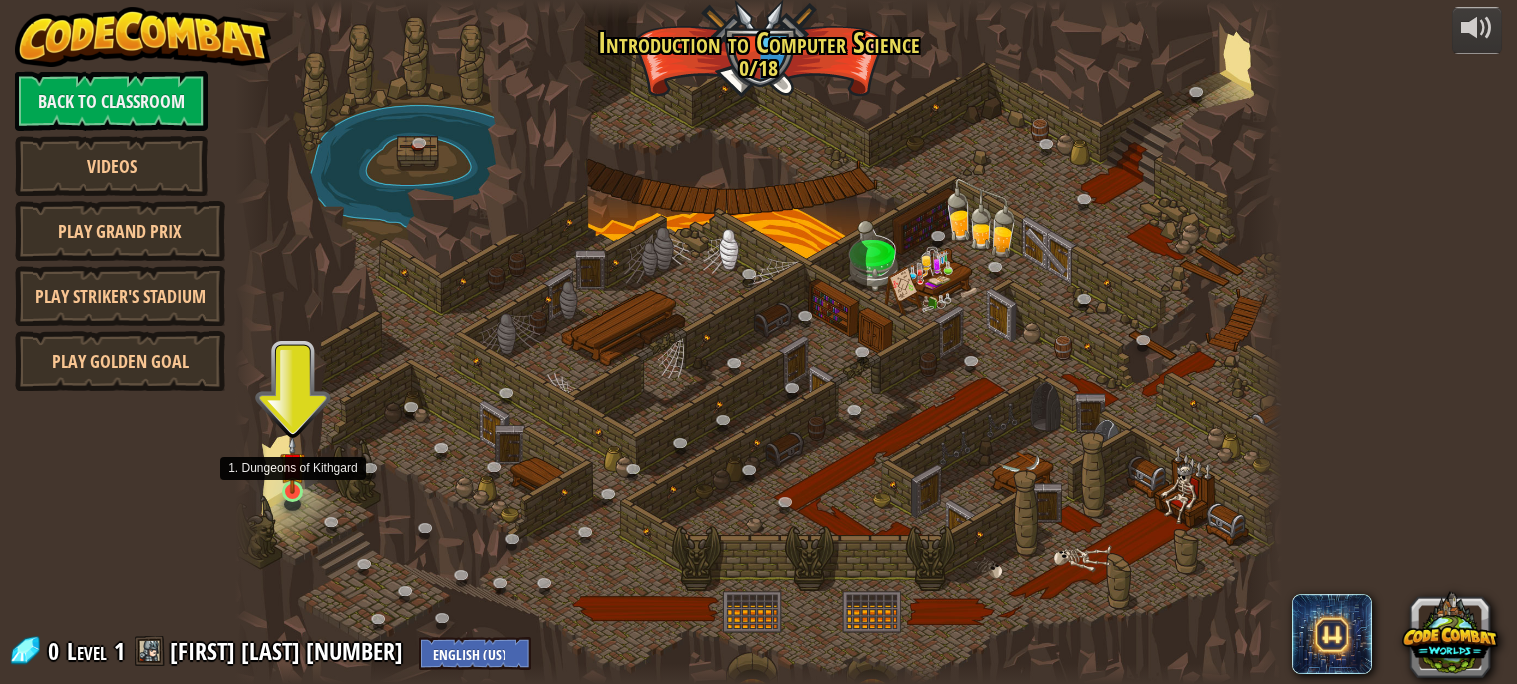 click at bounding box center (292, 465) 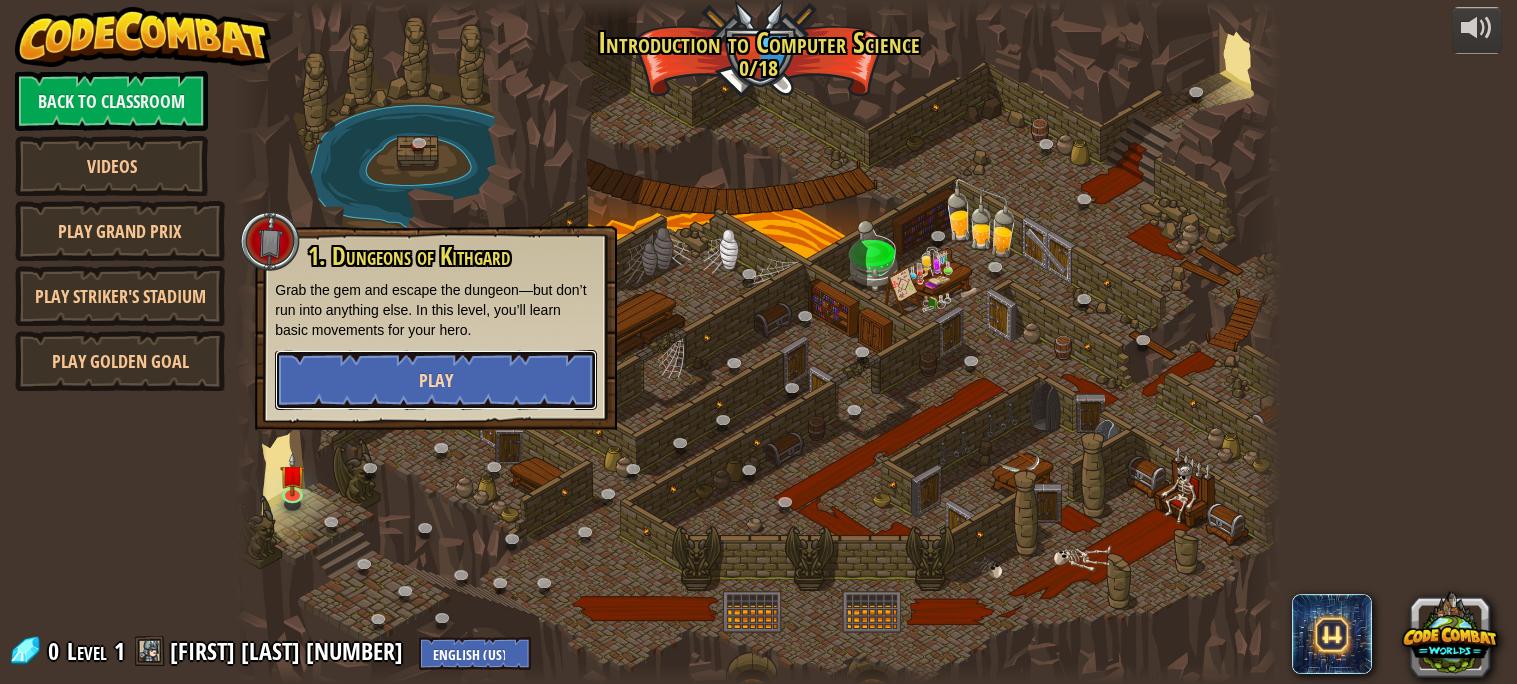 click on "Play" at bounding box center [436, 380] 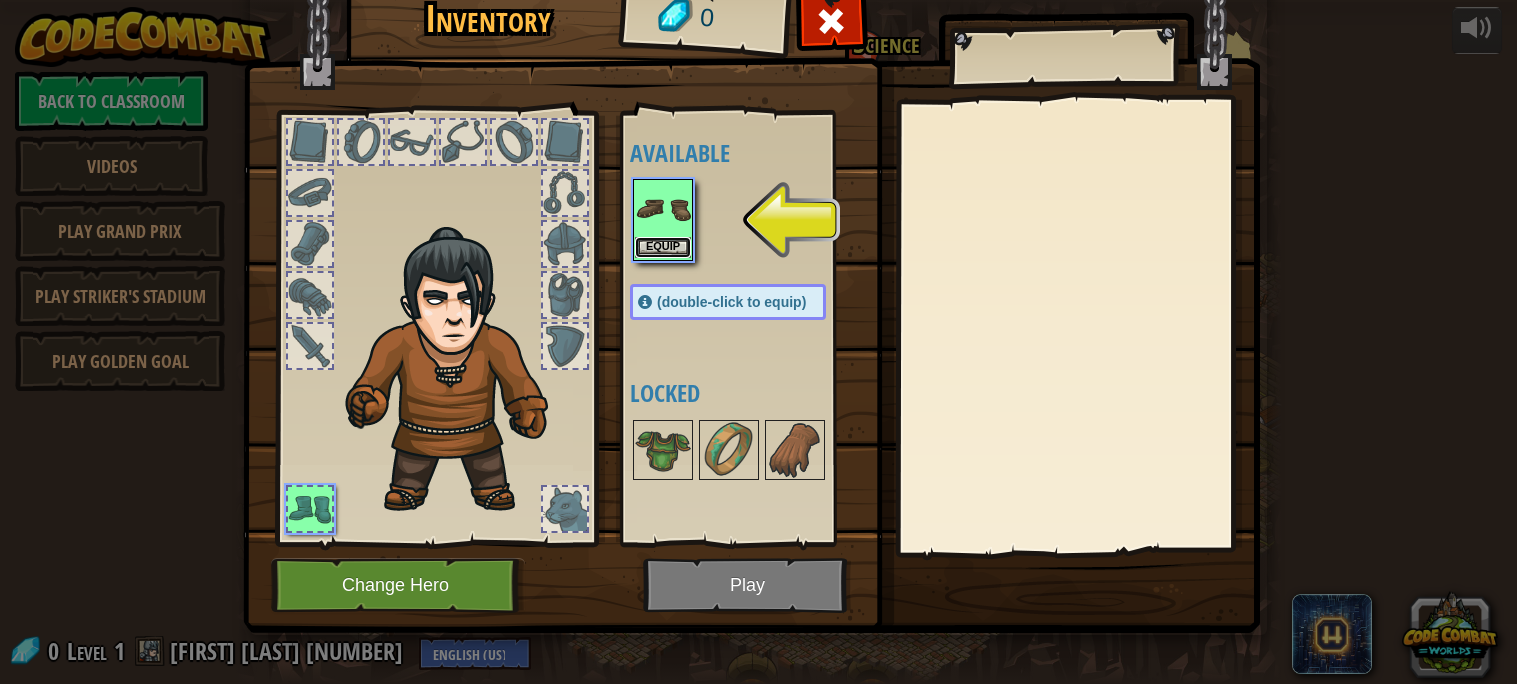 click on "Equip" at bounding box center [663, 247] 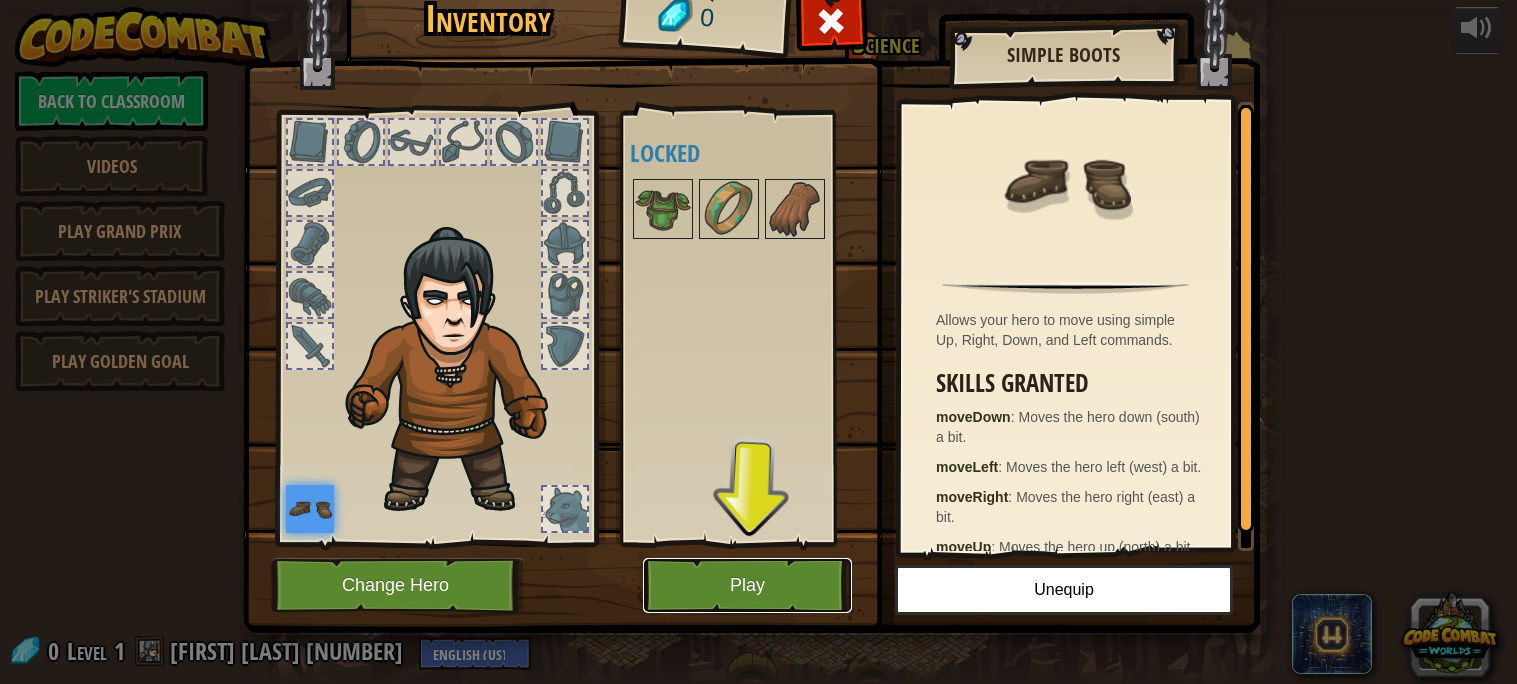 click on "Play" at bounding box center (747, 585) 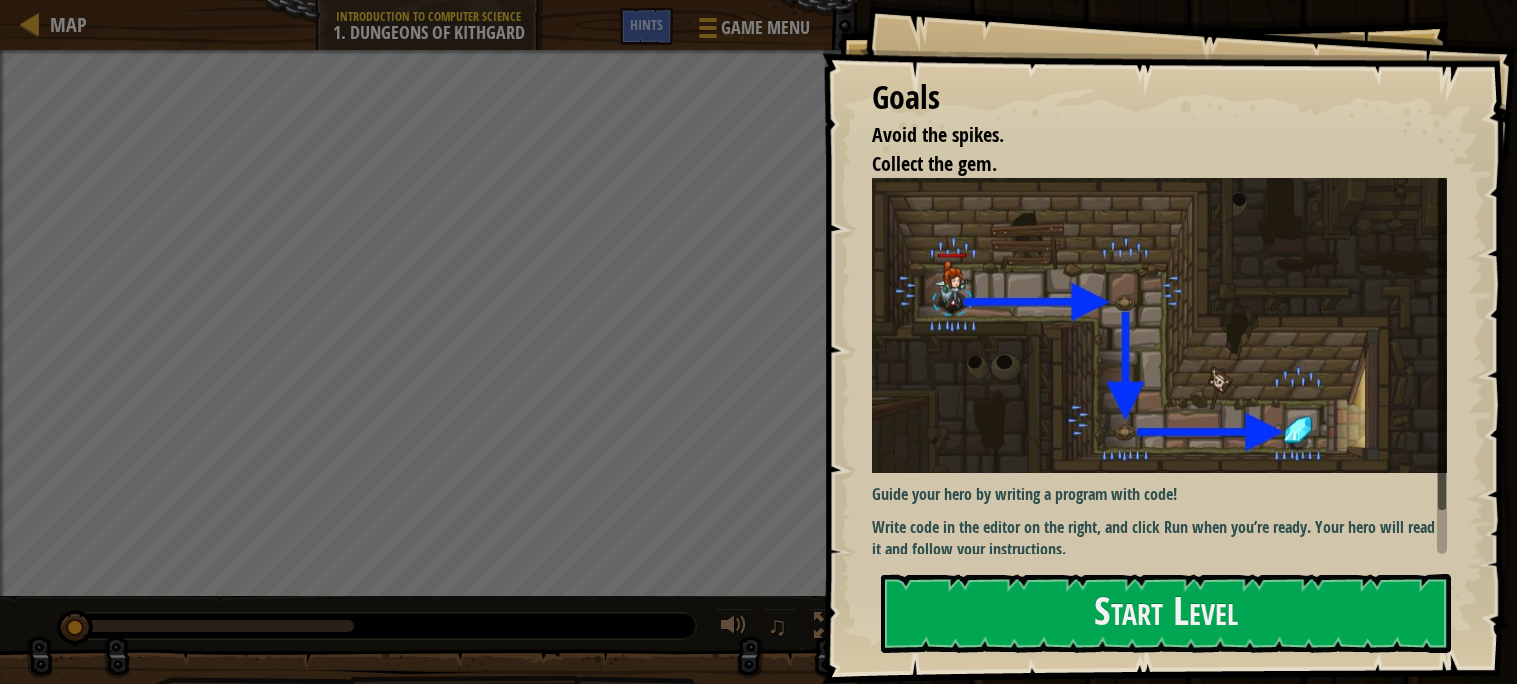 click at bounding box center (1159, 325) 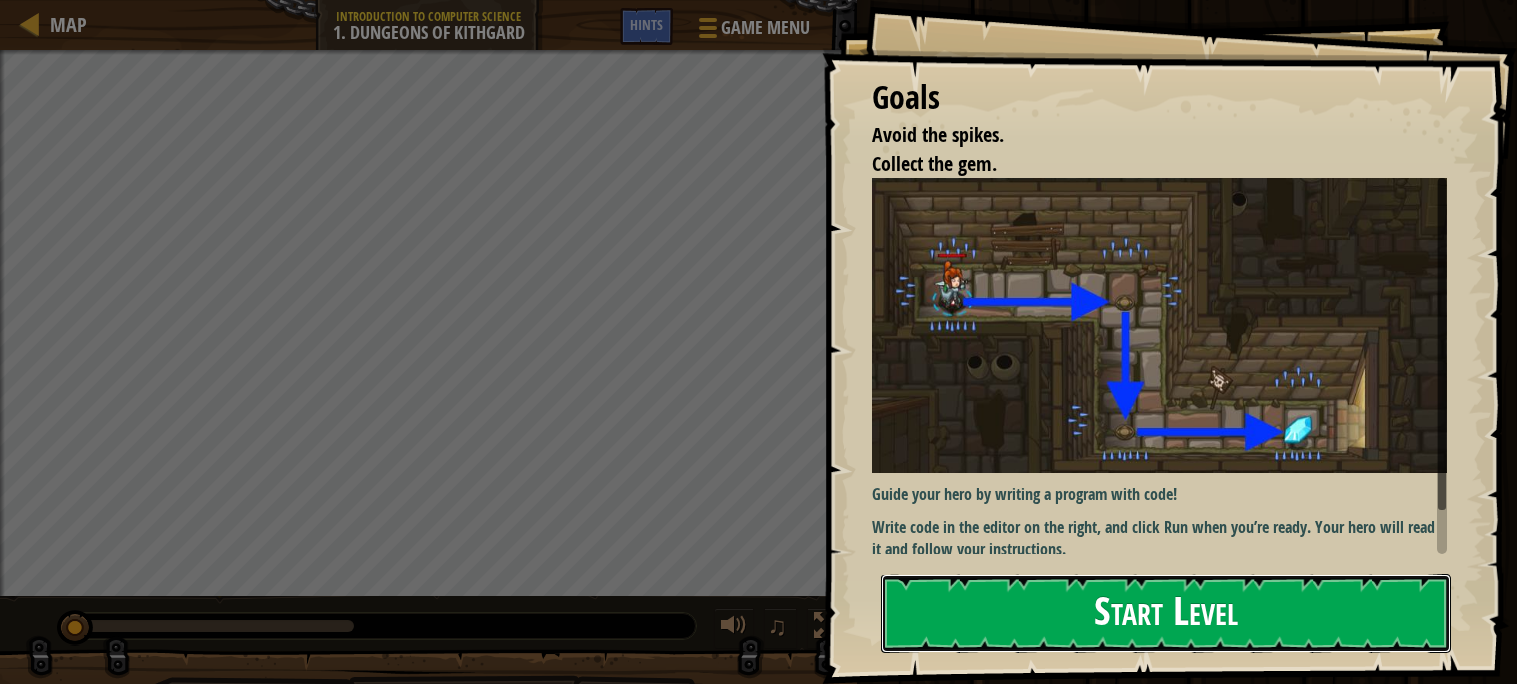 click on "Start Level" at bounding box center (1166, 613) 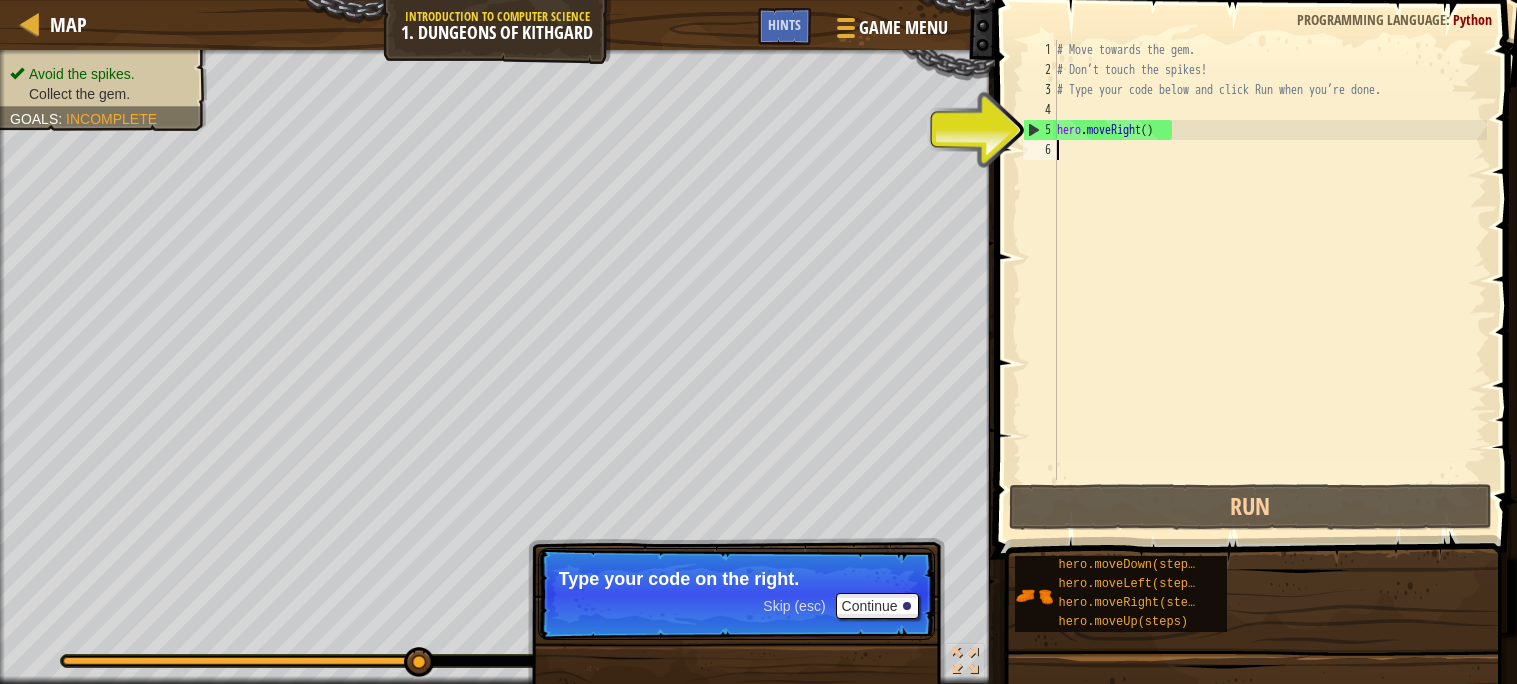 type on "hero.moveRight()" 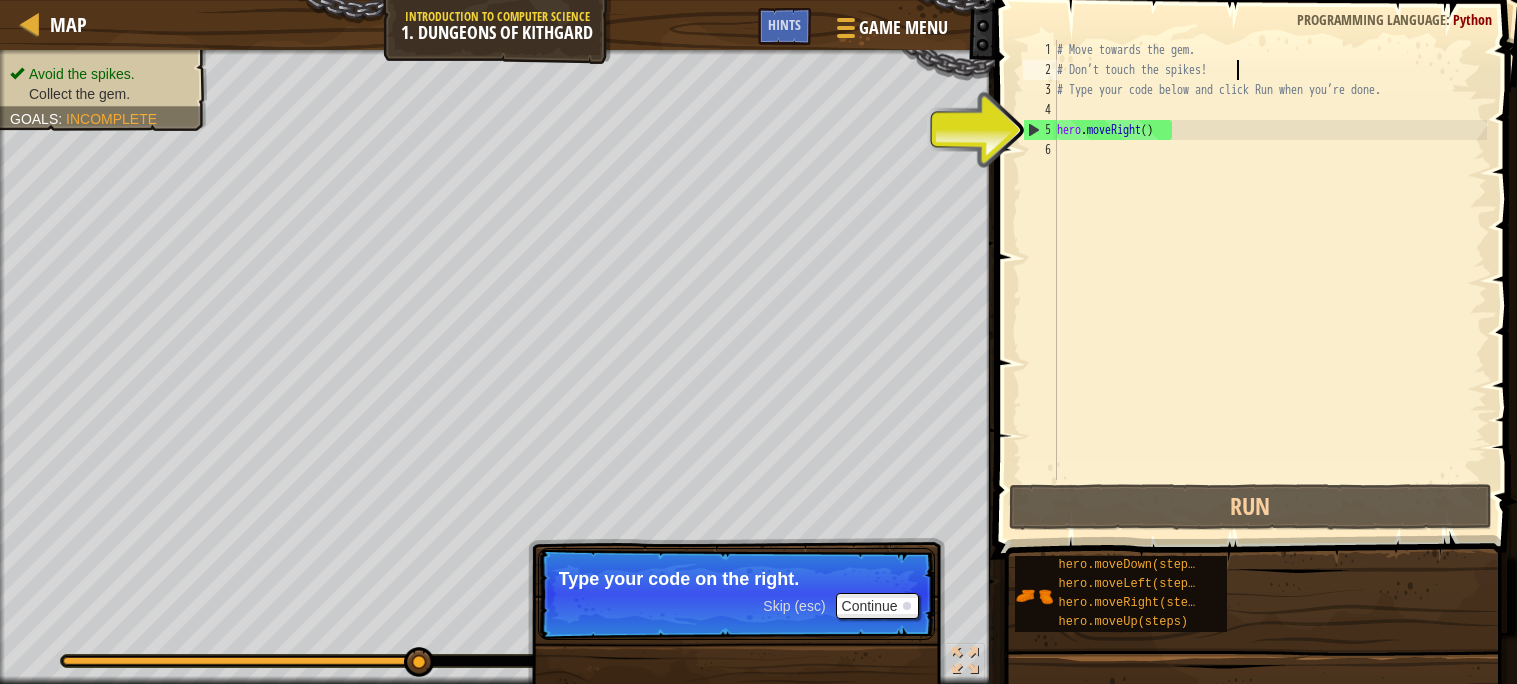 type on "# Type your code below and click Run when you’re done." 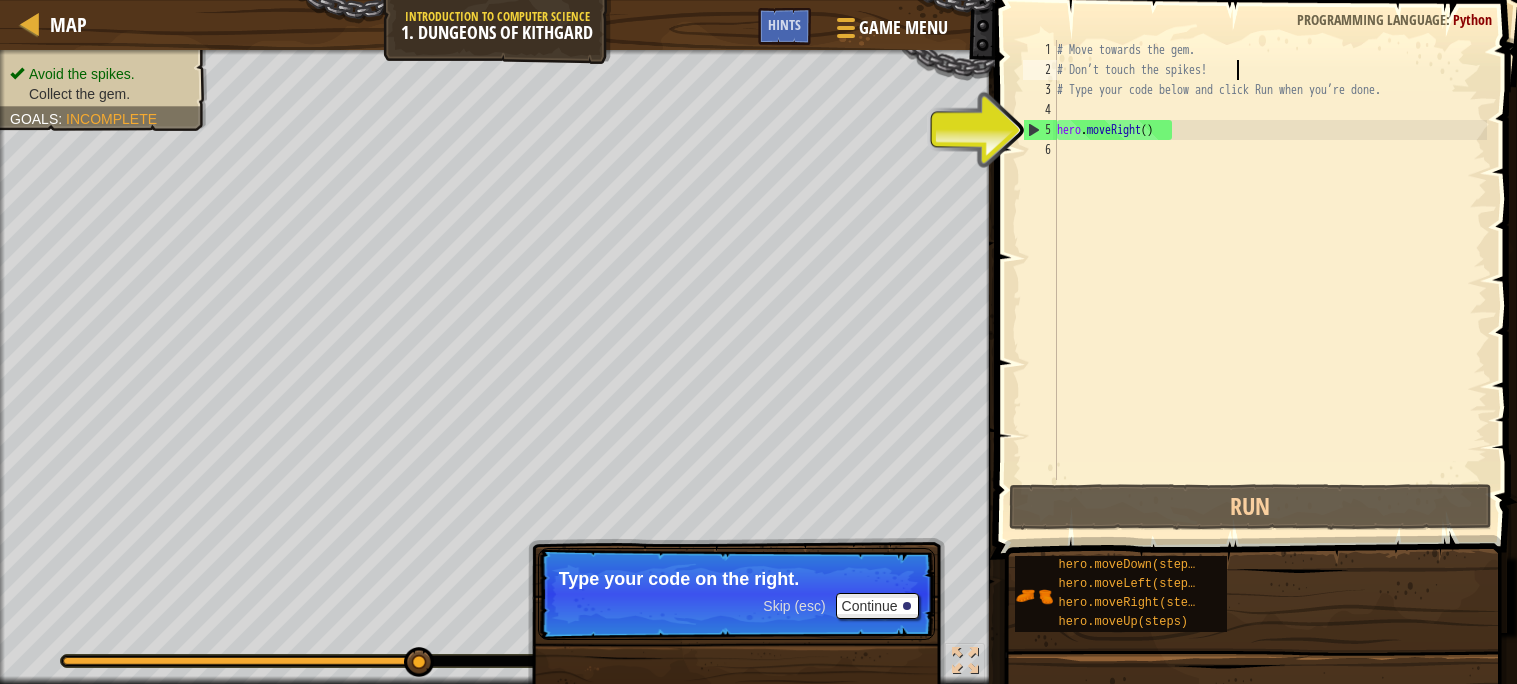 type on "# Type your code below and click Run when you’re done." 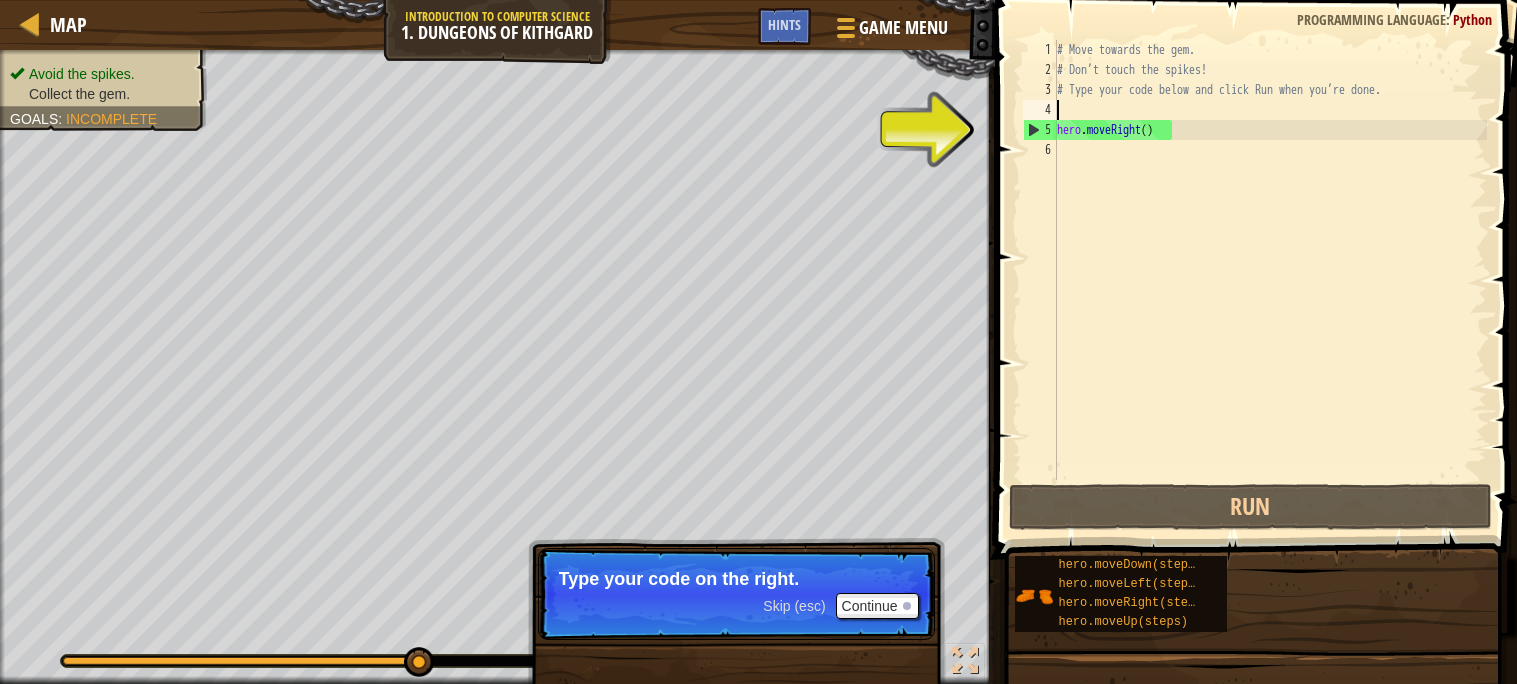 type on "hero.moveRight()" 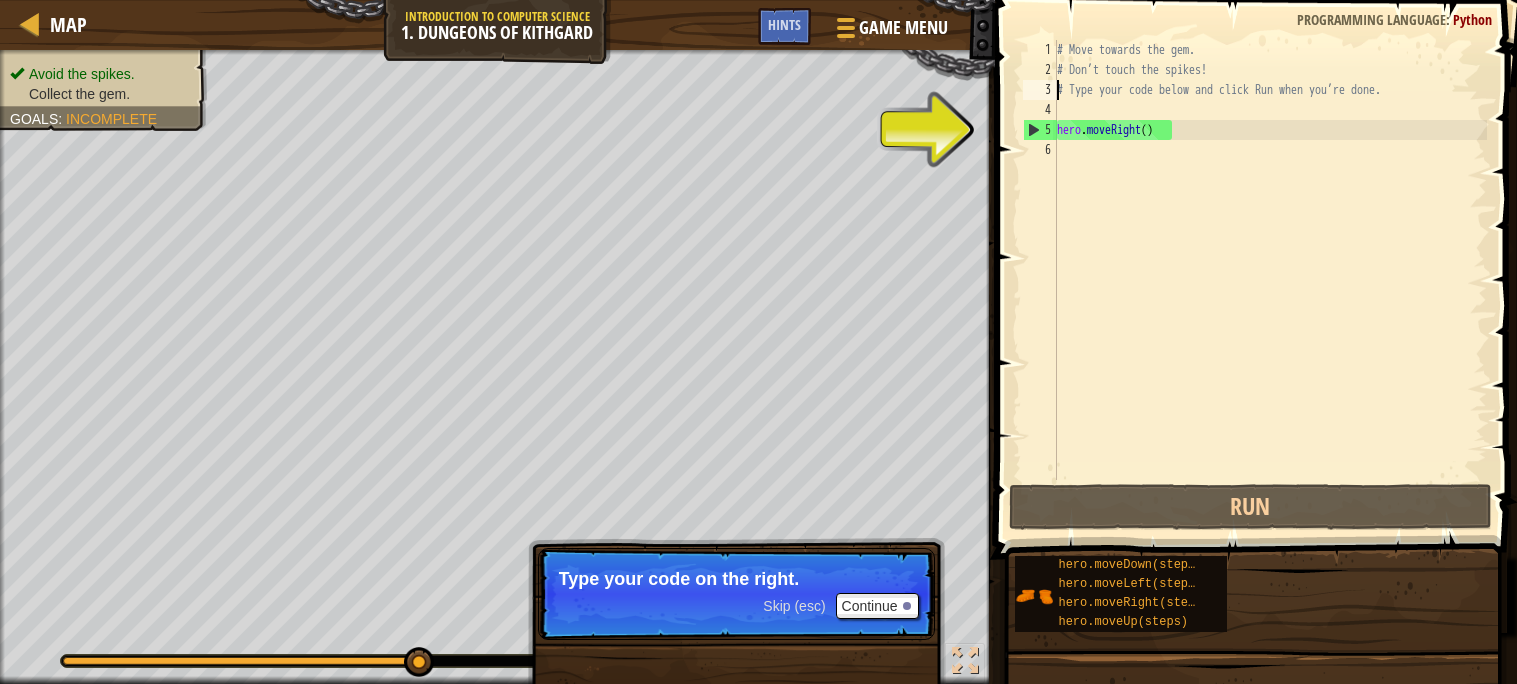 type on "# Don’t touch the spikes!" 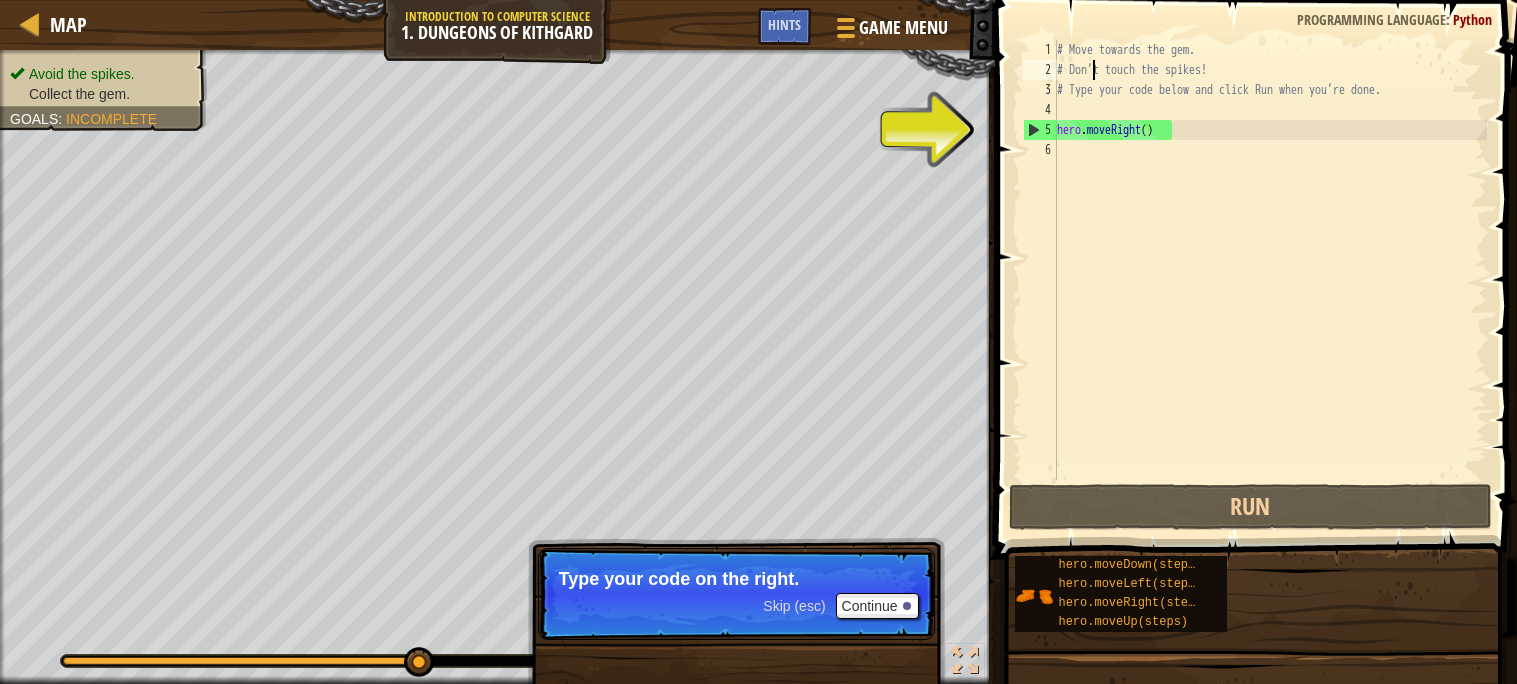 click on "# Move towards the gem. # Don’t touch the spikes! # Type your code below and click Run when you’re done. hero . moveRight ( )" at bounding box center [1270, 280] 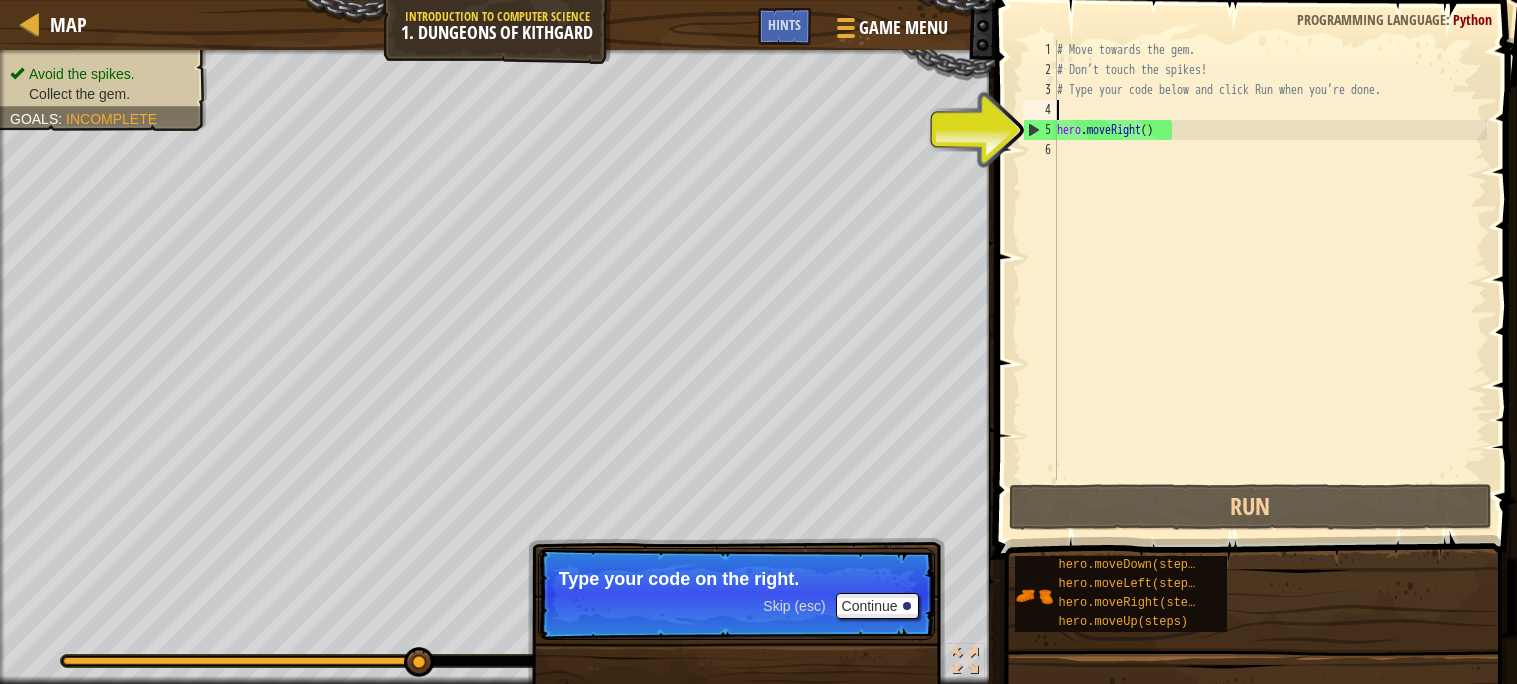 click on "# Move towards the gem. # Don’t touch the spikes! # Type your code below and click Run when you’re done. hero . moveRight ( )" at bounding box center [1270, 280] 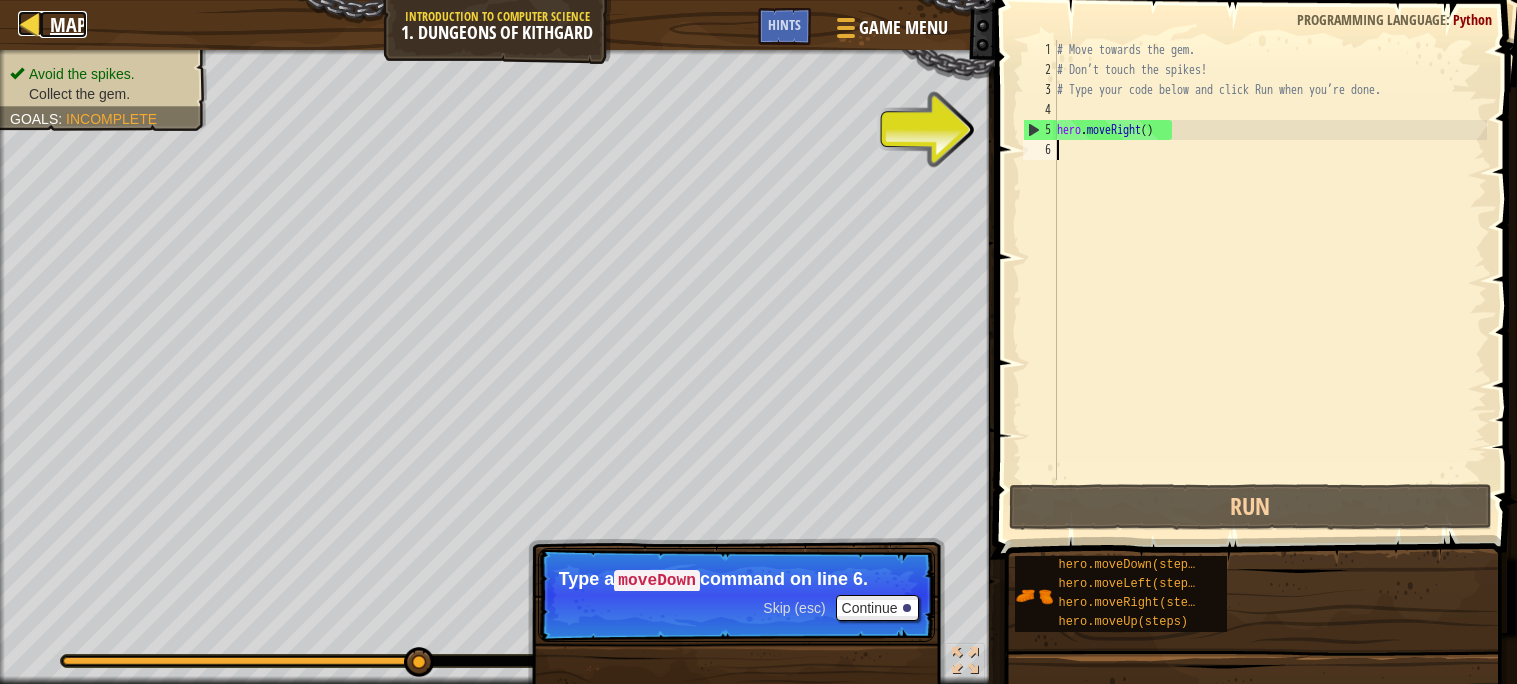 click on "Map" at bounding box center (68, 24) 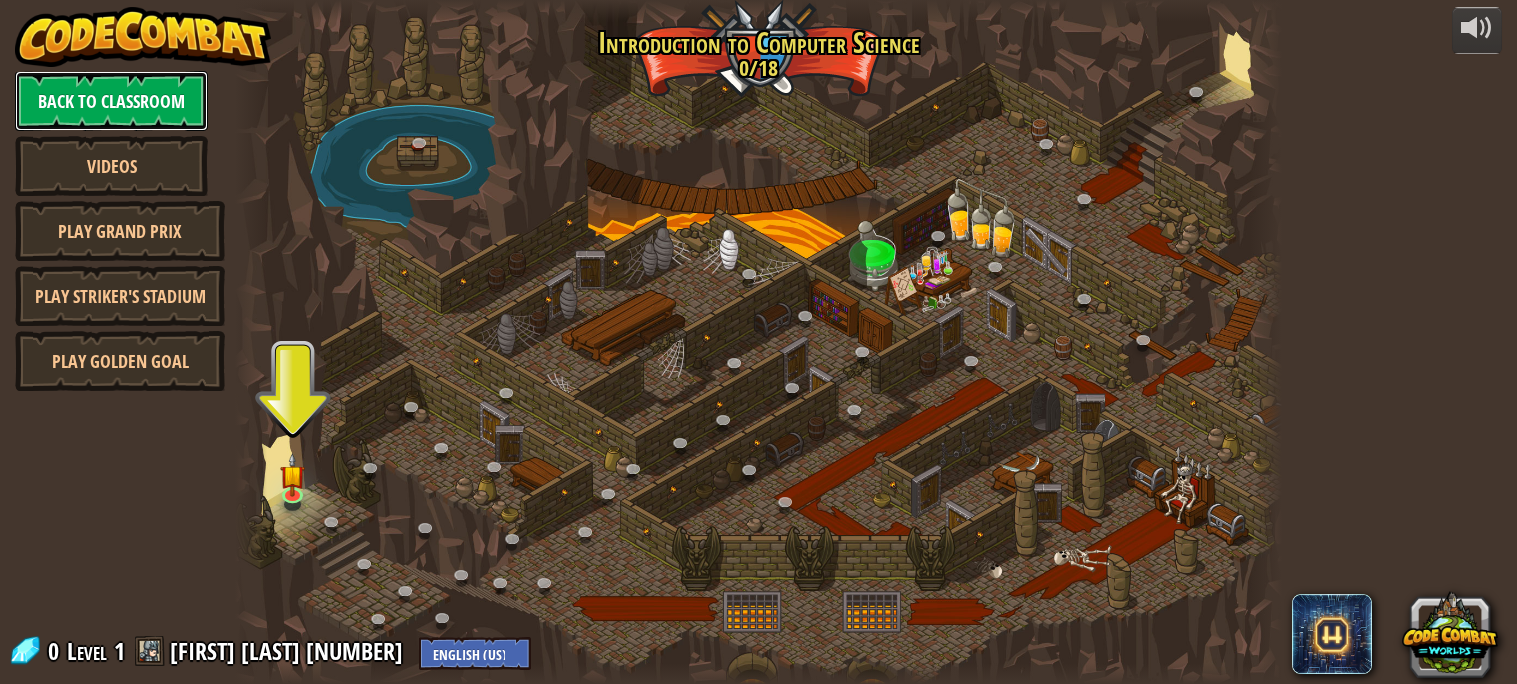 click on "Back to Classroom" at bounding box center (111, 101) 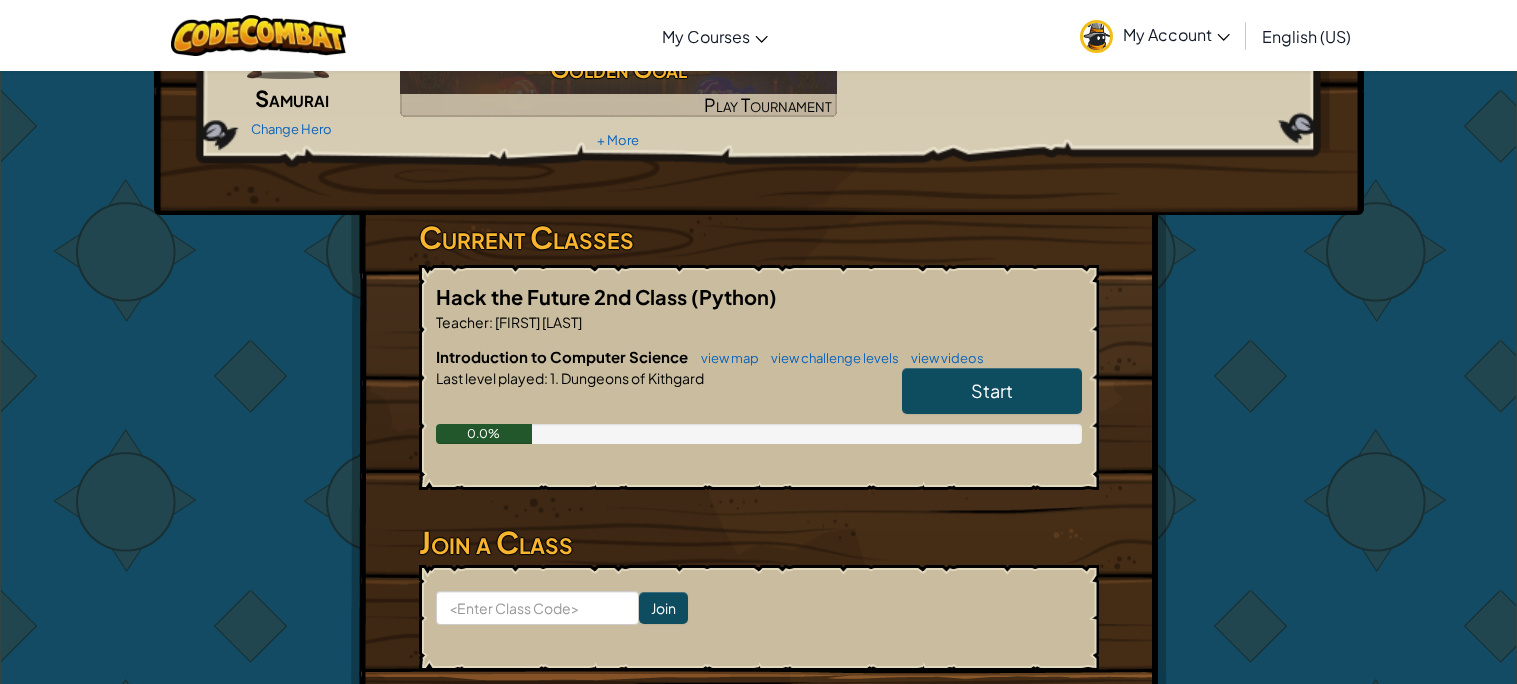 scroll, scrollTop: 0, scrollLeft: 0, axis: both 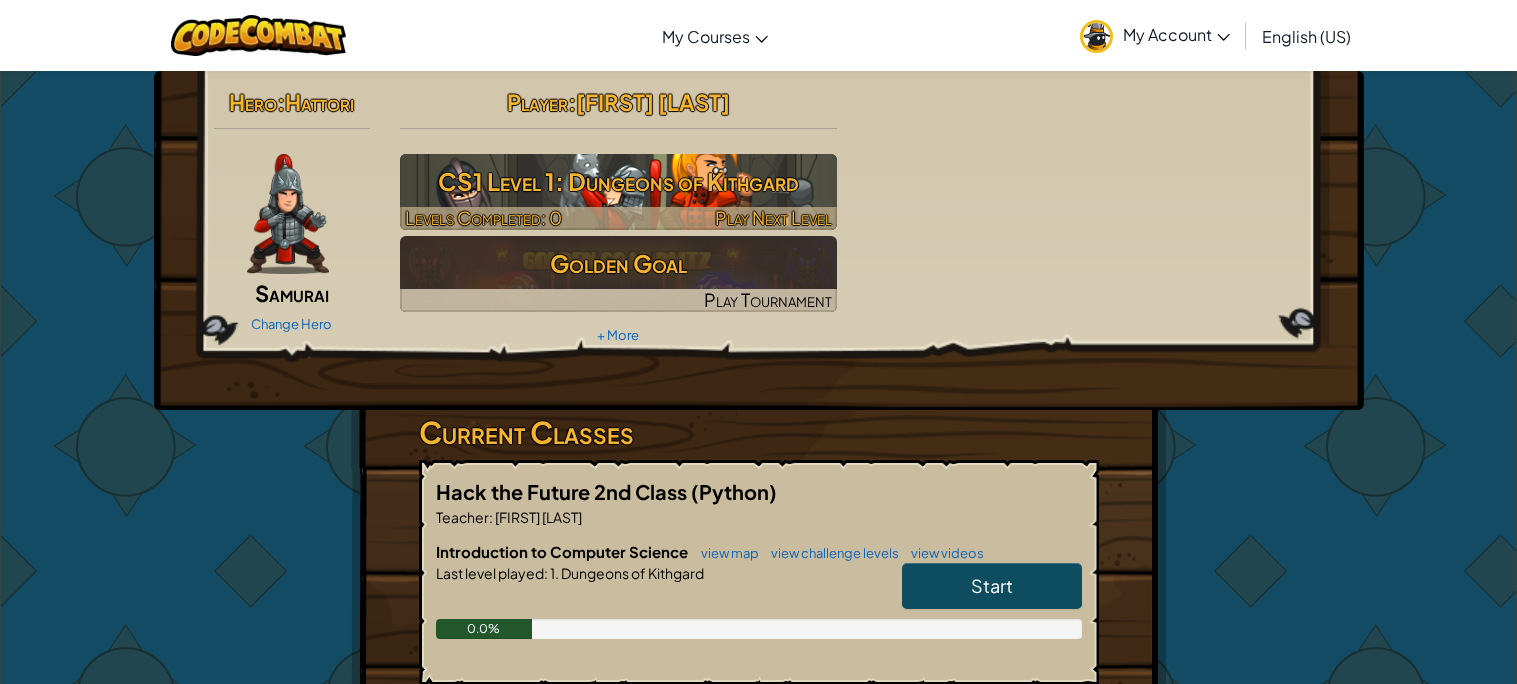 click on "CS1 Level 1: Dungeons of Kithgard" at bounding box center (618, 181) 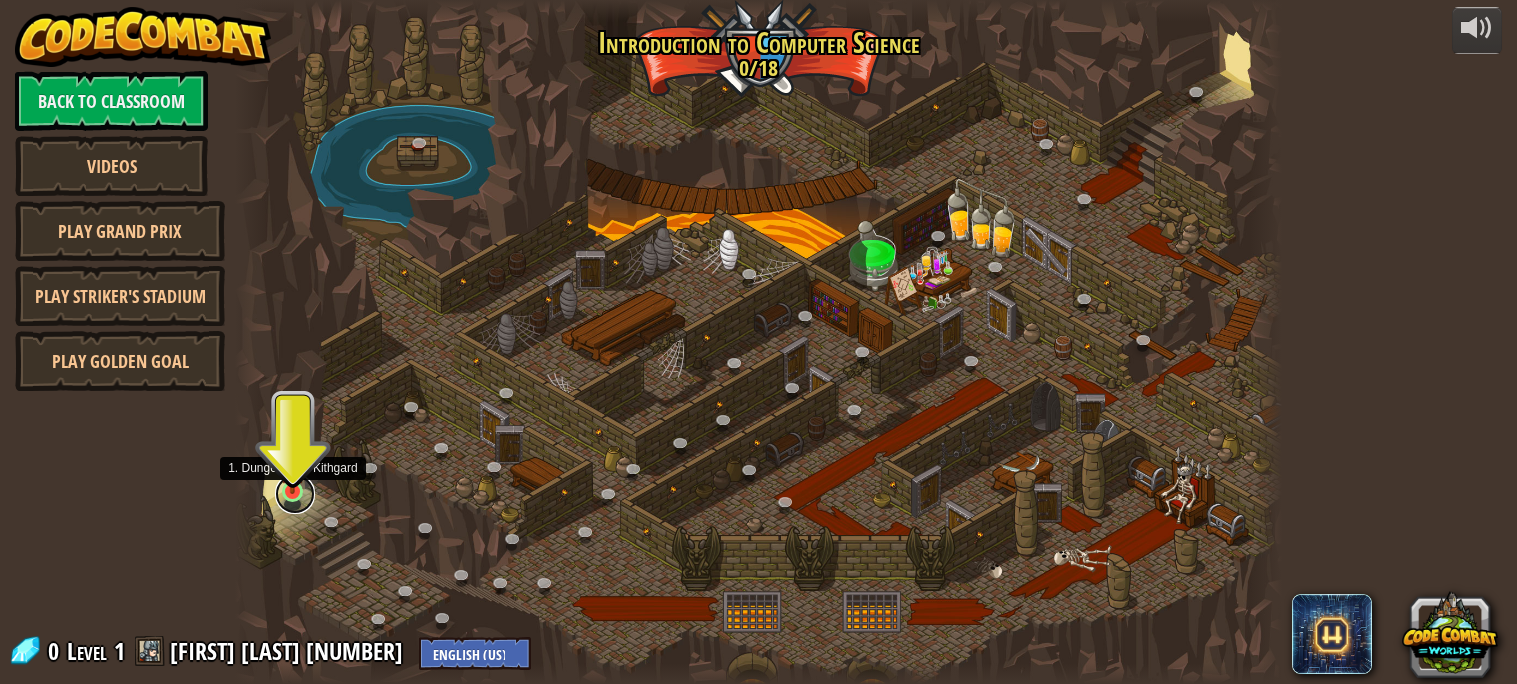 click at bounding box center [295, 494] 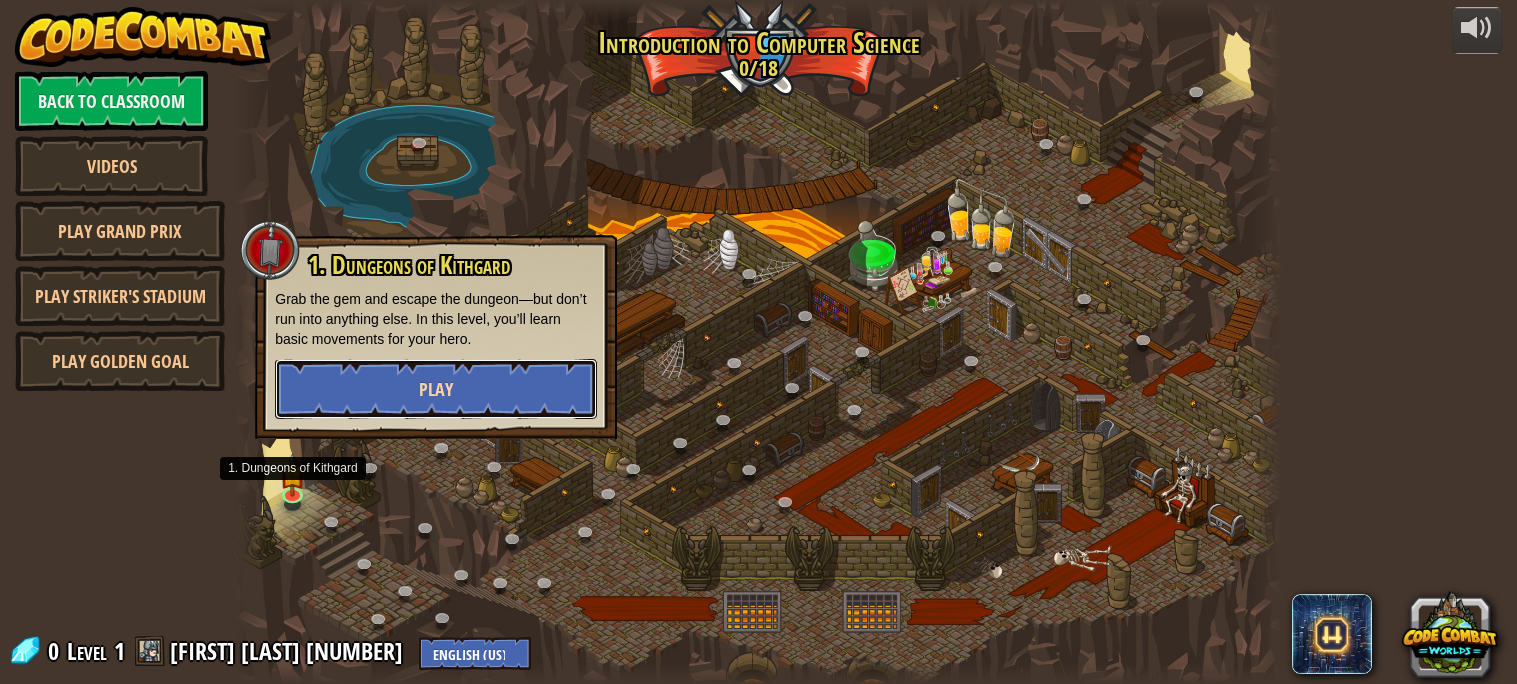 click on "Play" at bounding box center (436, 389) 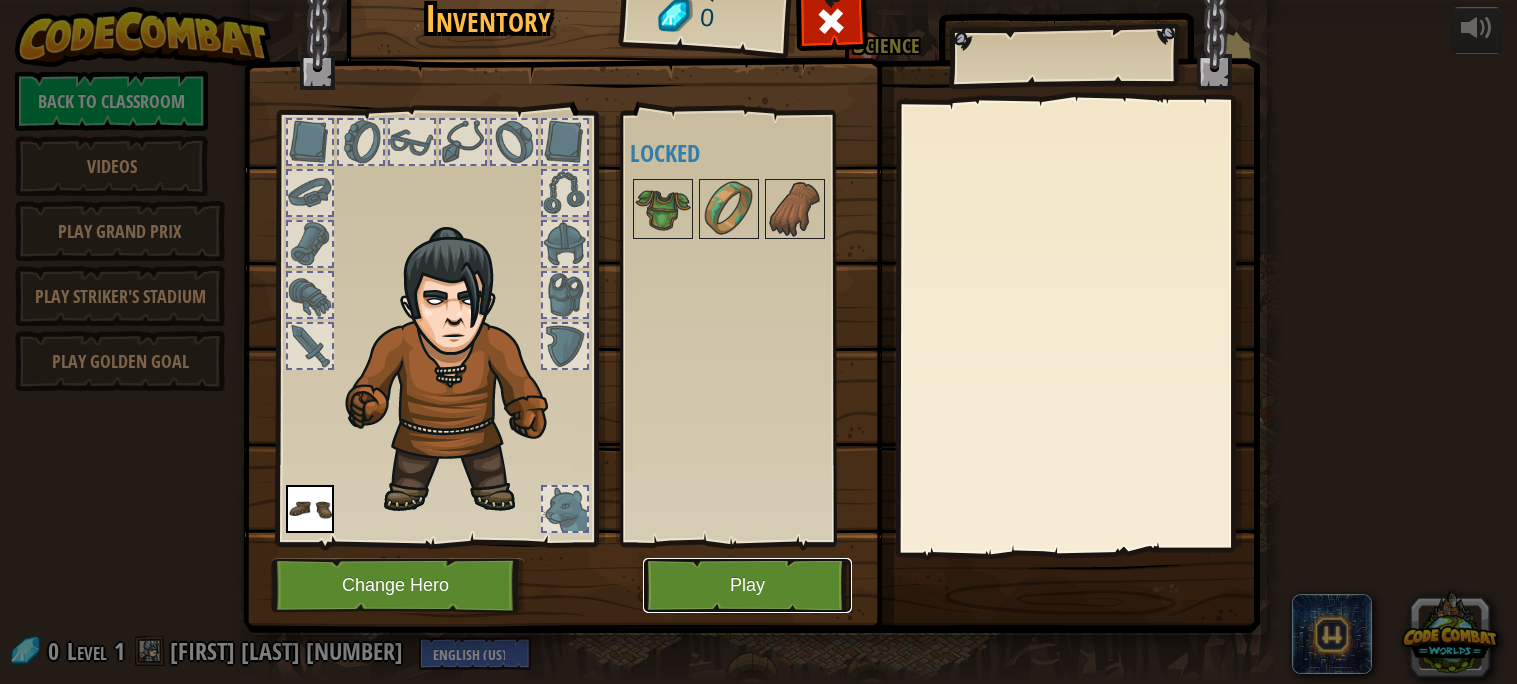 click on "Play" at bounding box center (747, 585) 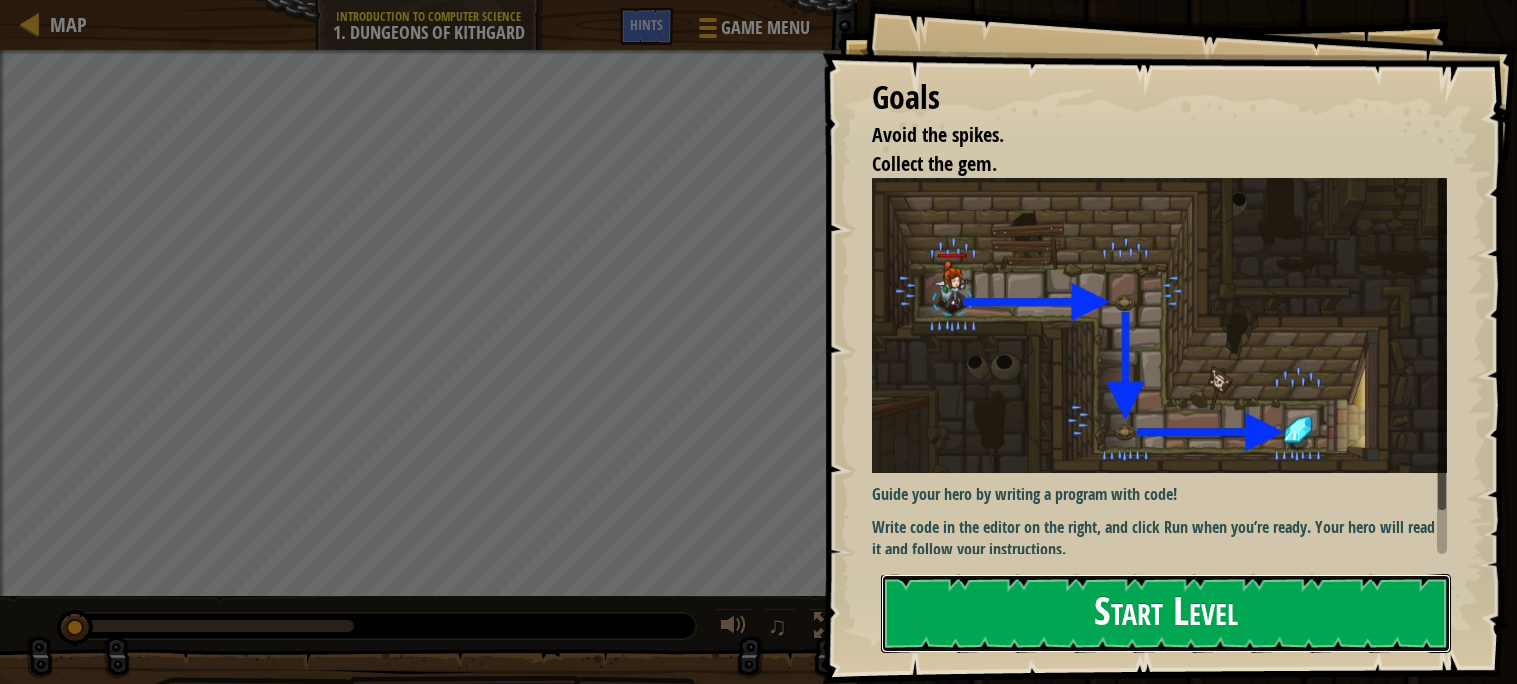 click on "Start Level" at bounding box center [1166, 613] 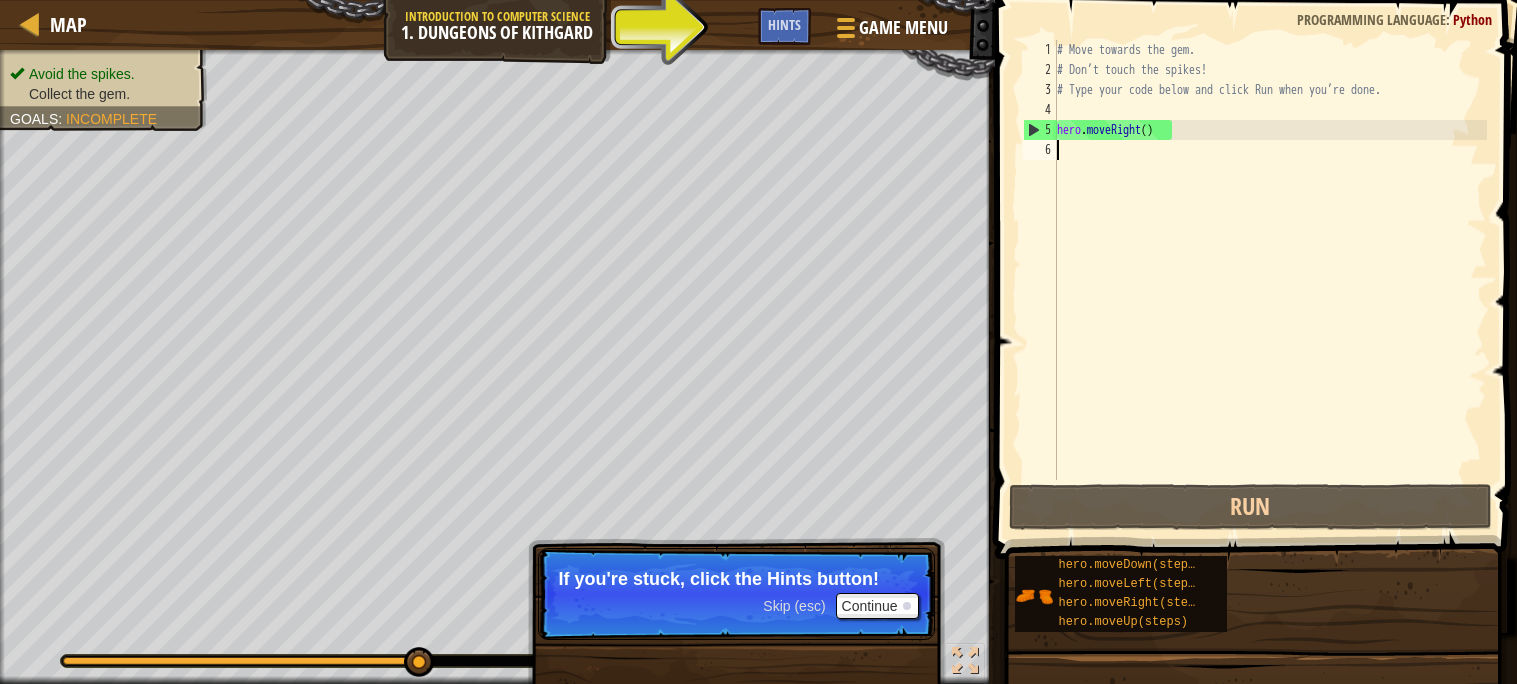 click on "# Move towards the gem. # Don’t touch the spikes! # Type your code below and click Run when you’re done. hero . moveRight ( )" at bounding box center (1270, 280) 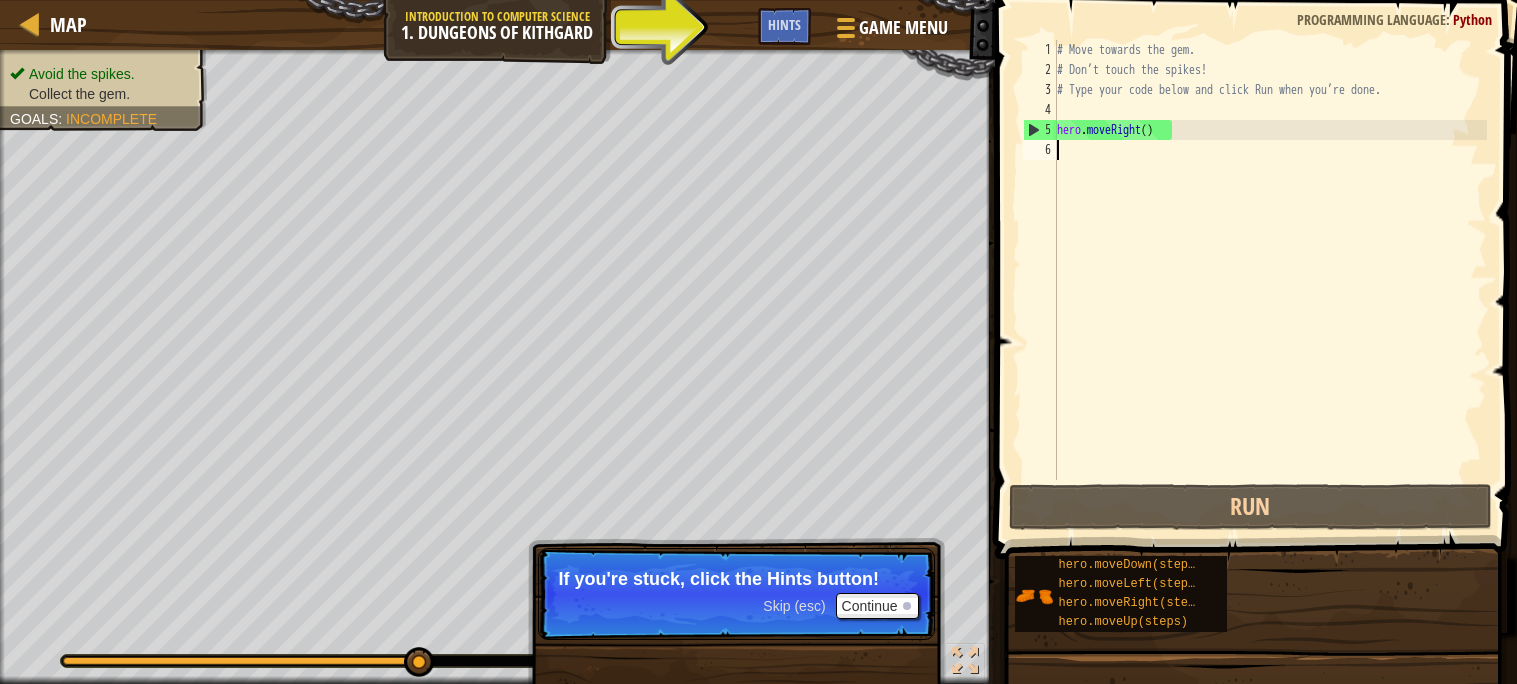 click on "# Move towards the gem. # Don’t touch the spikes! # Type your code below and click Run when you’re done. hero . moveRight ( )" at bounding box center [1270, 280] 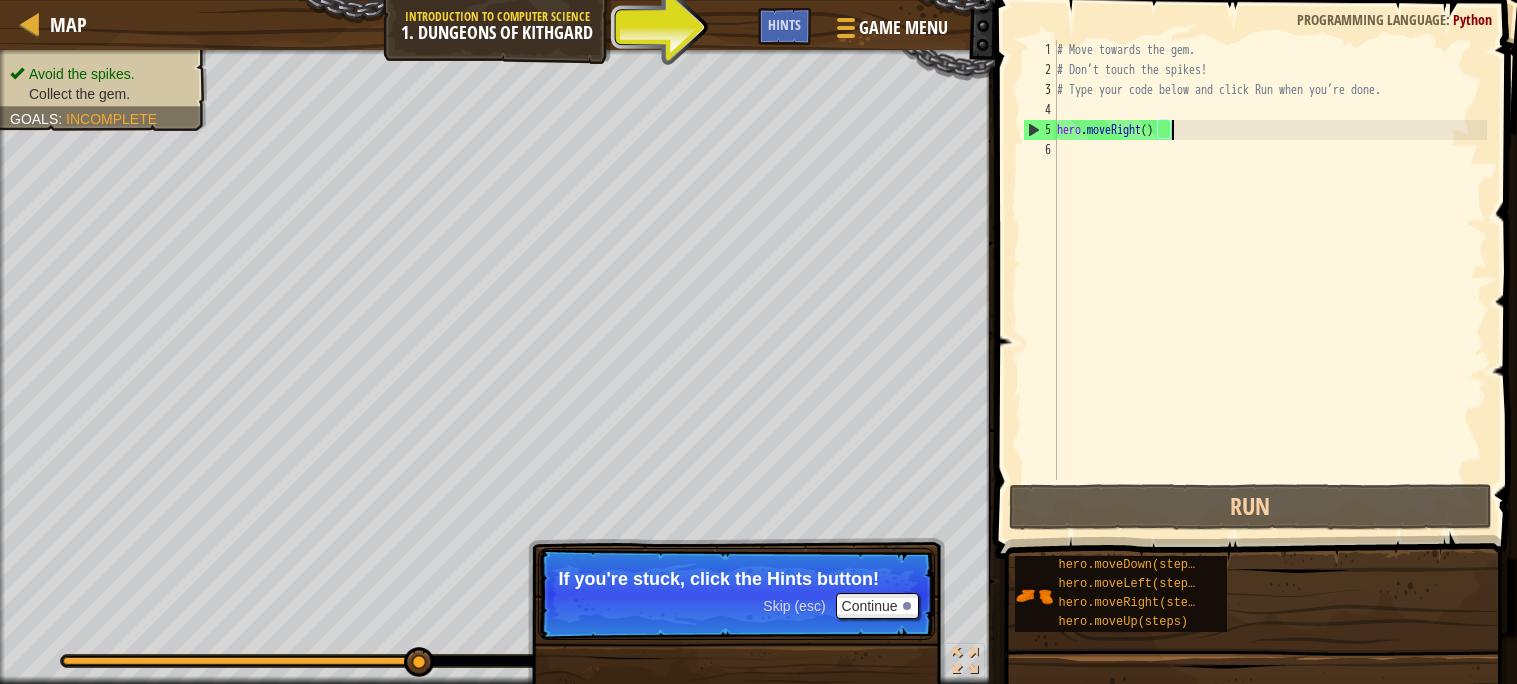 click on "# Move towards the gem. # Don’t touch the spikes! # Type your code below and click Run when you’re done. hero . moveRight ( )" at bounding box center [1270, 280] 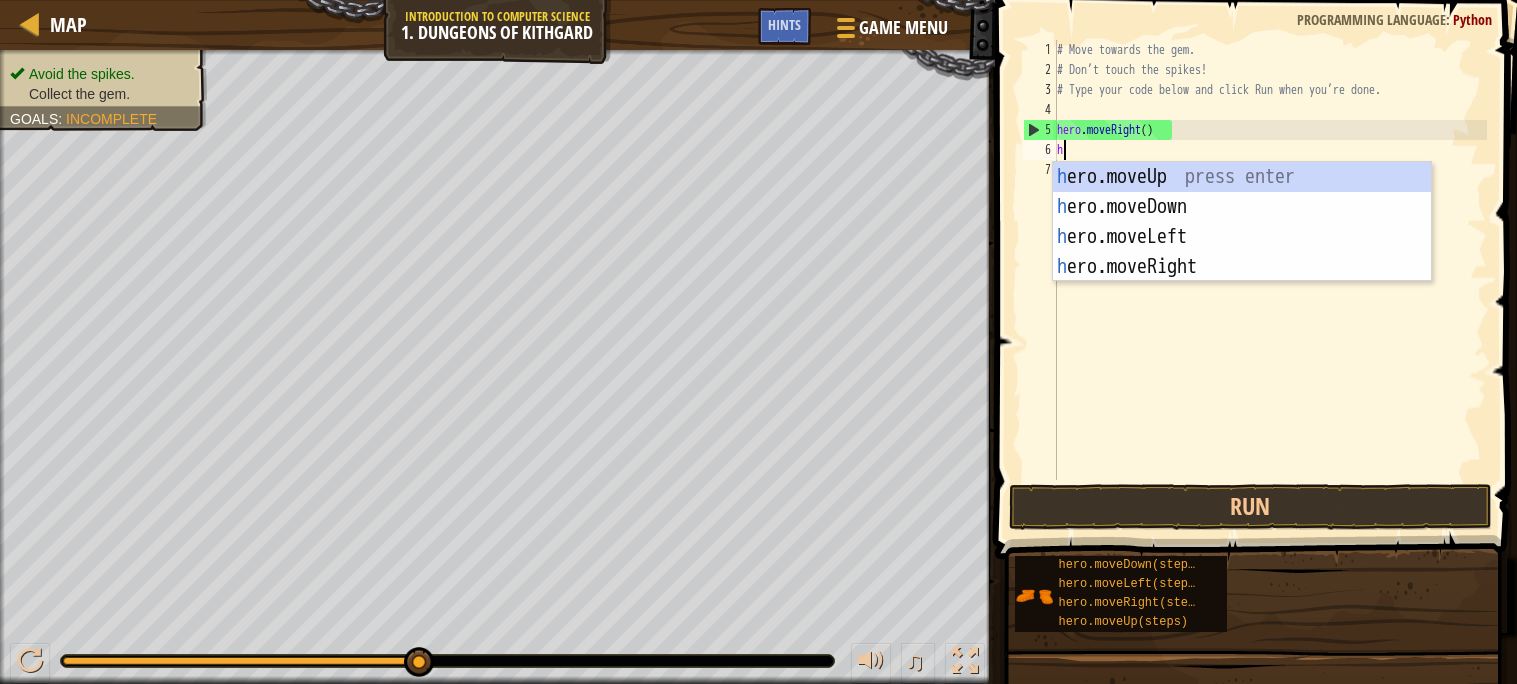 scroll, scrollTop: 8, scrollLeft: 0, axis: vertical 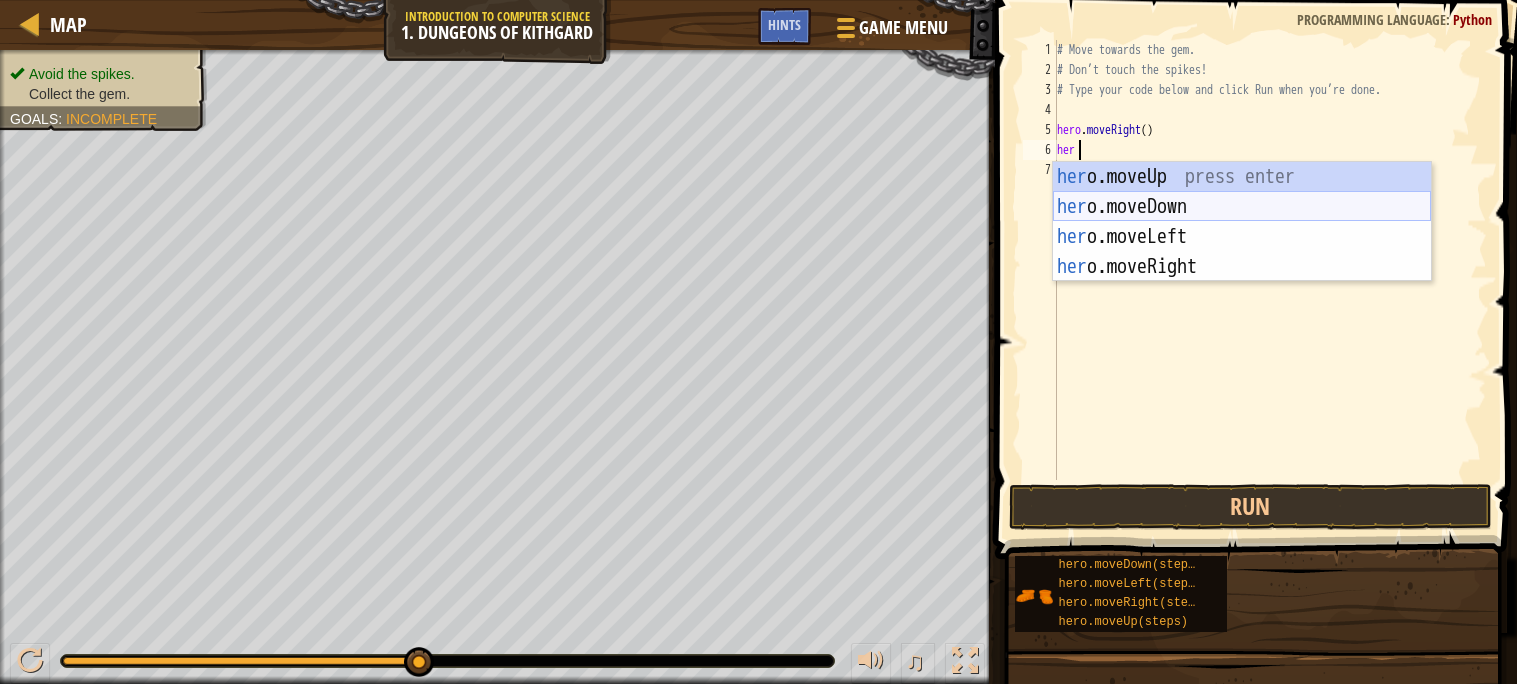 click on "her o.moveUp press enter her o.moveDown press enter her o.moveLeft press enter her o.moveRight press enter" at bounding box center (1242, 252) 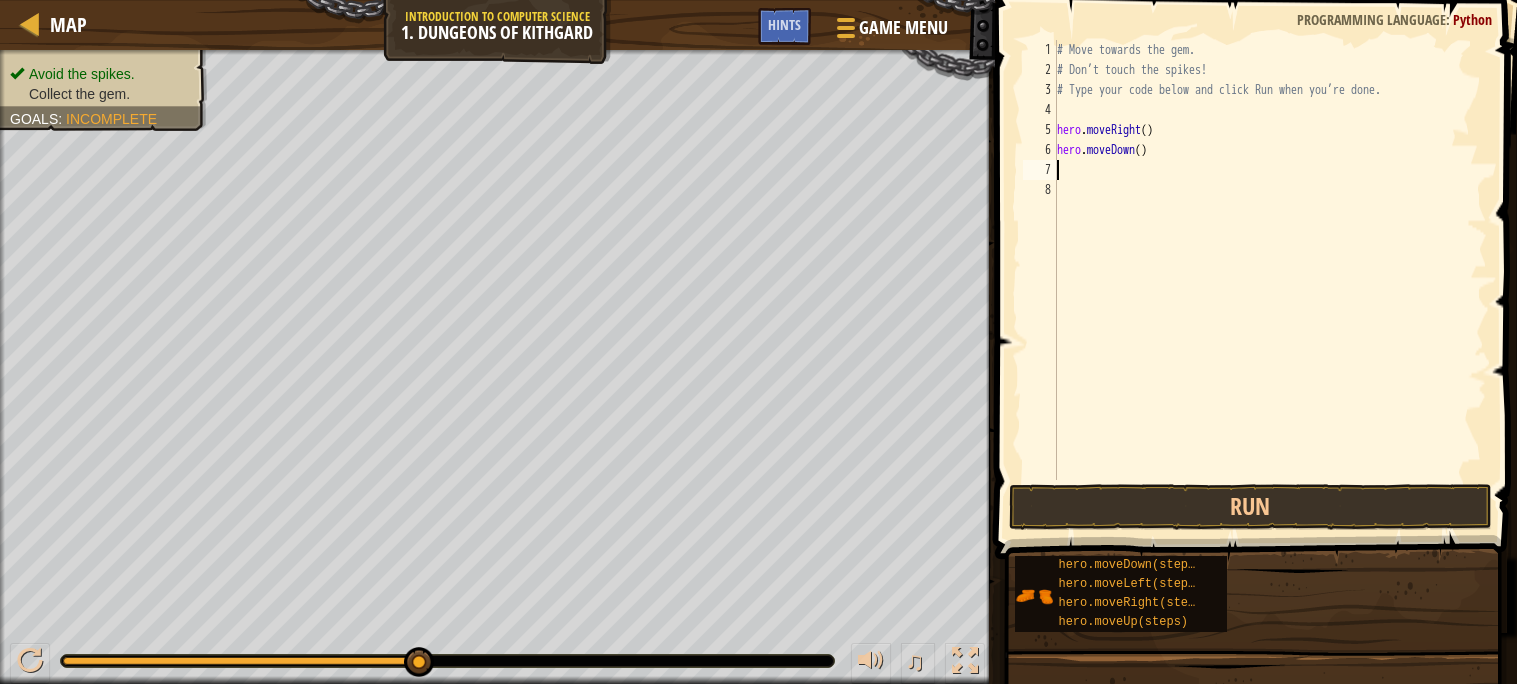 scroll, scrollTop: 8, scrollLeft: 0, axis: vertical 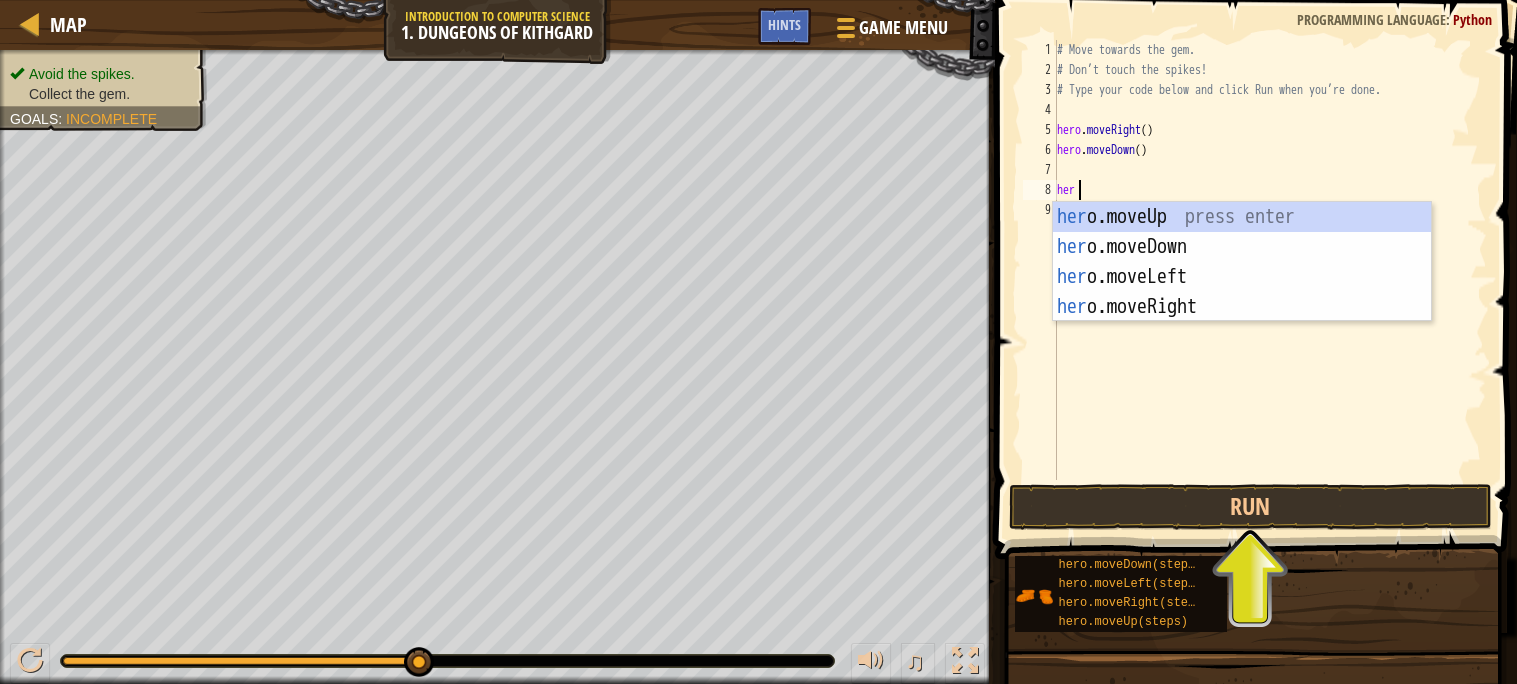 type on "hero" 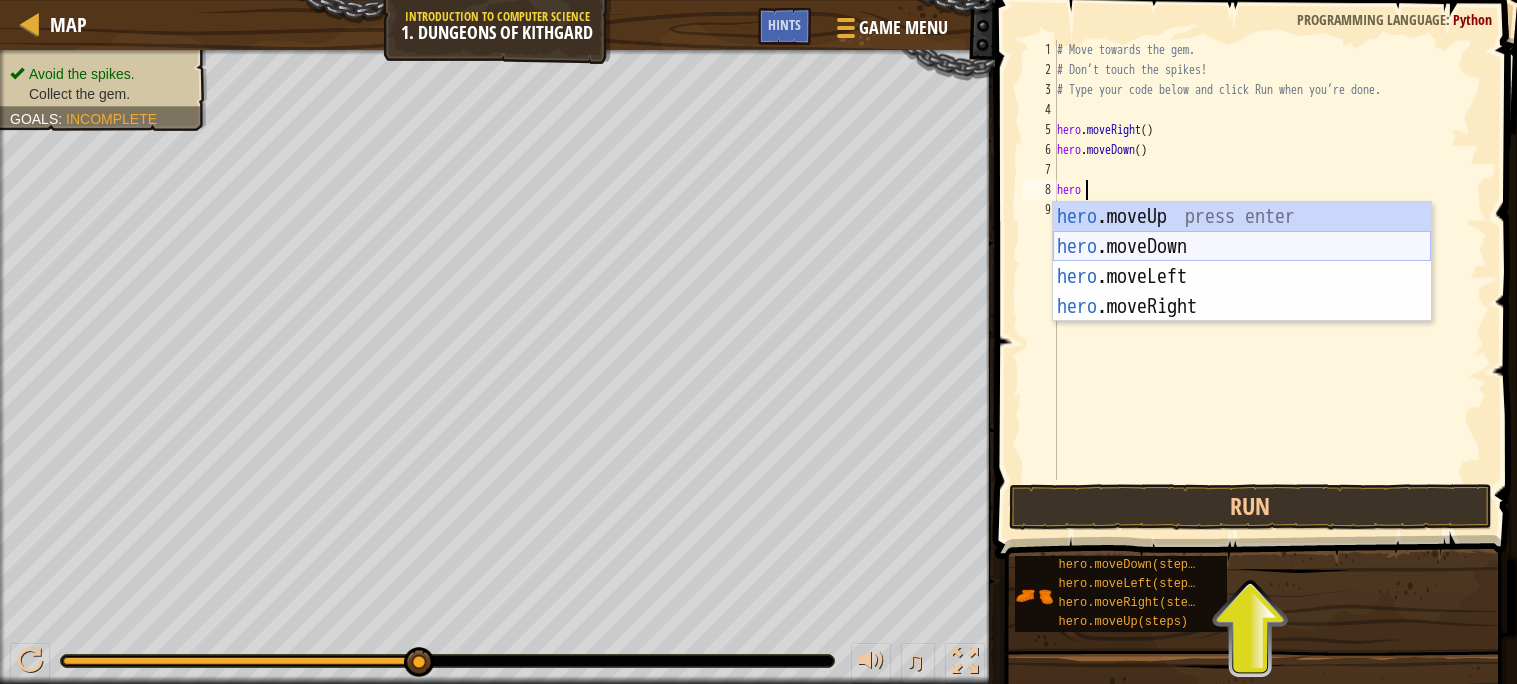 click on "hero .moveUp press enter hero .moveDown press enter hero .moveLeft press enter hero .moveRight press enter" at bounding box center [1242, 292] 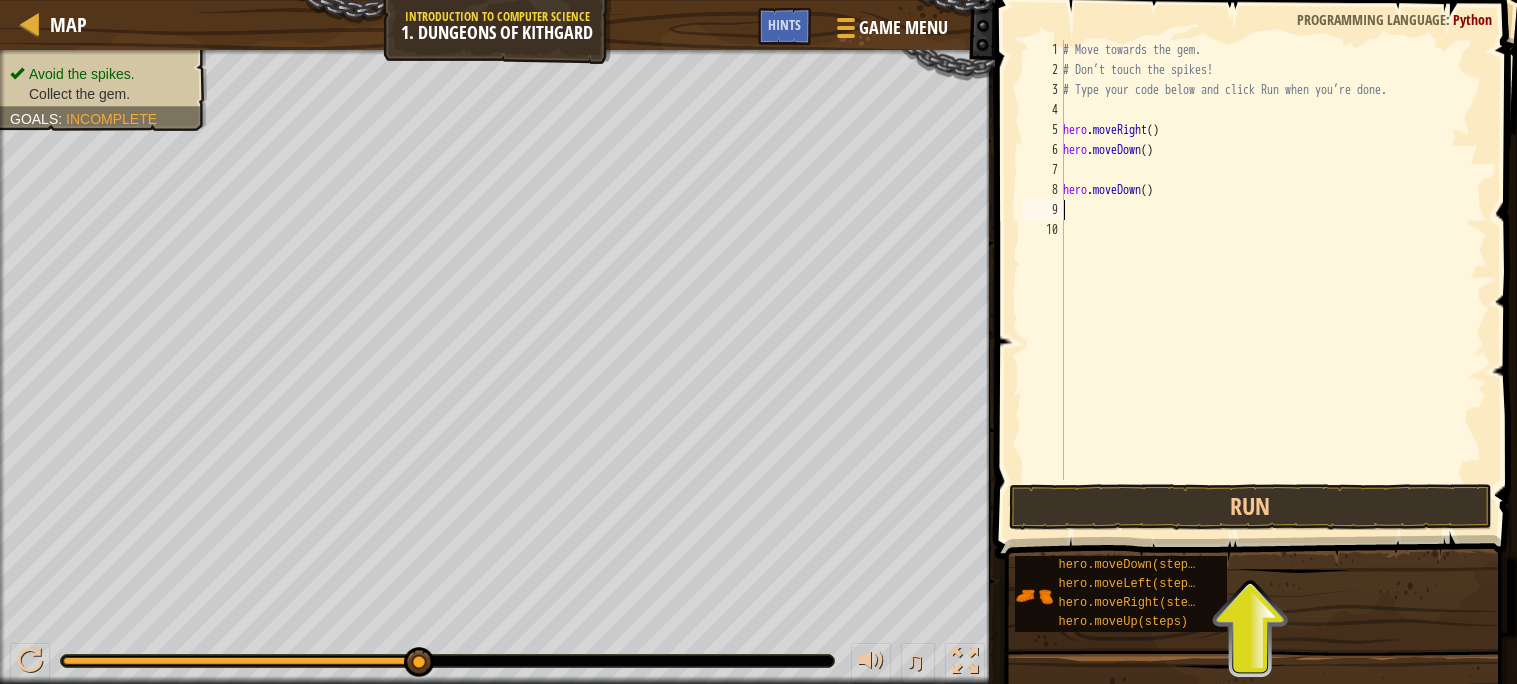 scroll, scrollTop: 8, scrollLeft: 0, axis: vertical 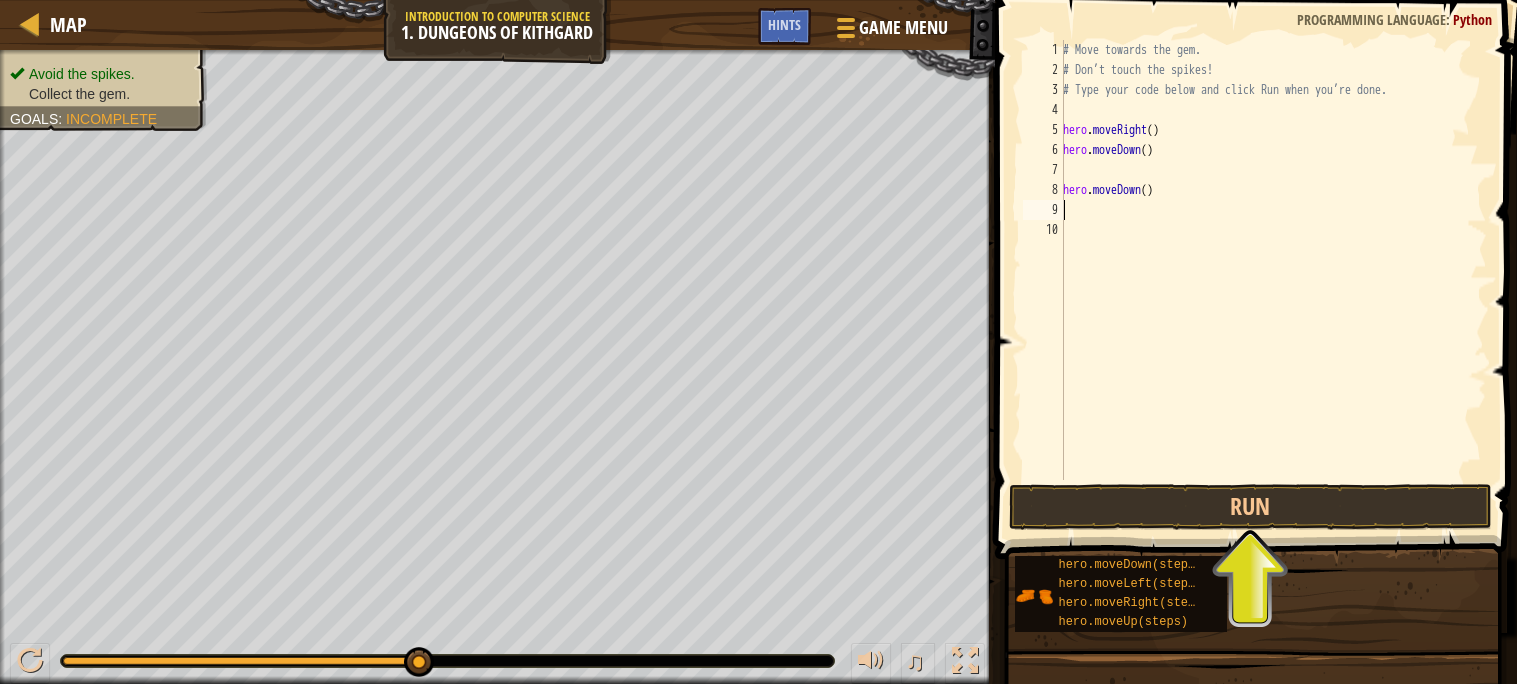 click on "# Move towards the gem. # Don’t touch the spikes! # Type your code below and click Run when you’re done. hero . moveRight ( ) hero . moveDown ( ) hero . moveDown ( )" at bounding box center [1273, 280] 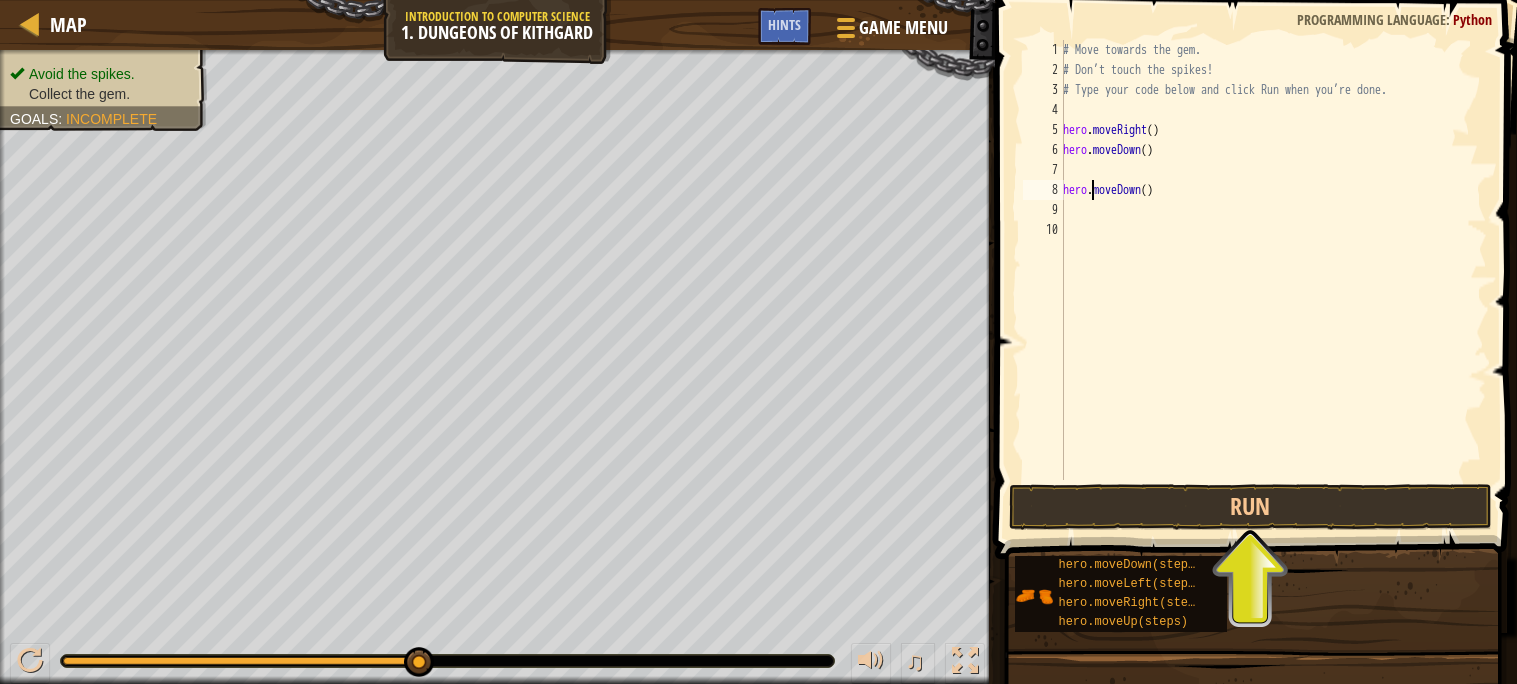 click on "# Move towards the gem. # Don’t touch the spikes! # Type your code below and click Run when you’re done. hero . moveRight ( ) hero . moveDown ( ) hero . moveDown ( )" at bounding box center [1273, 280] 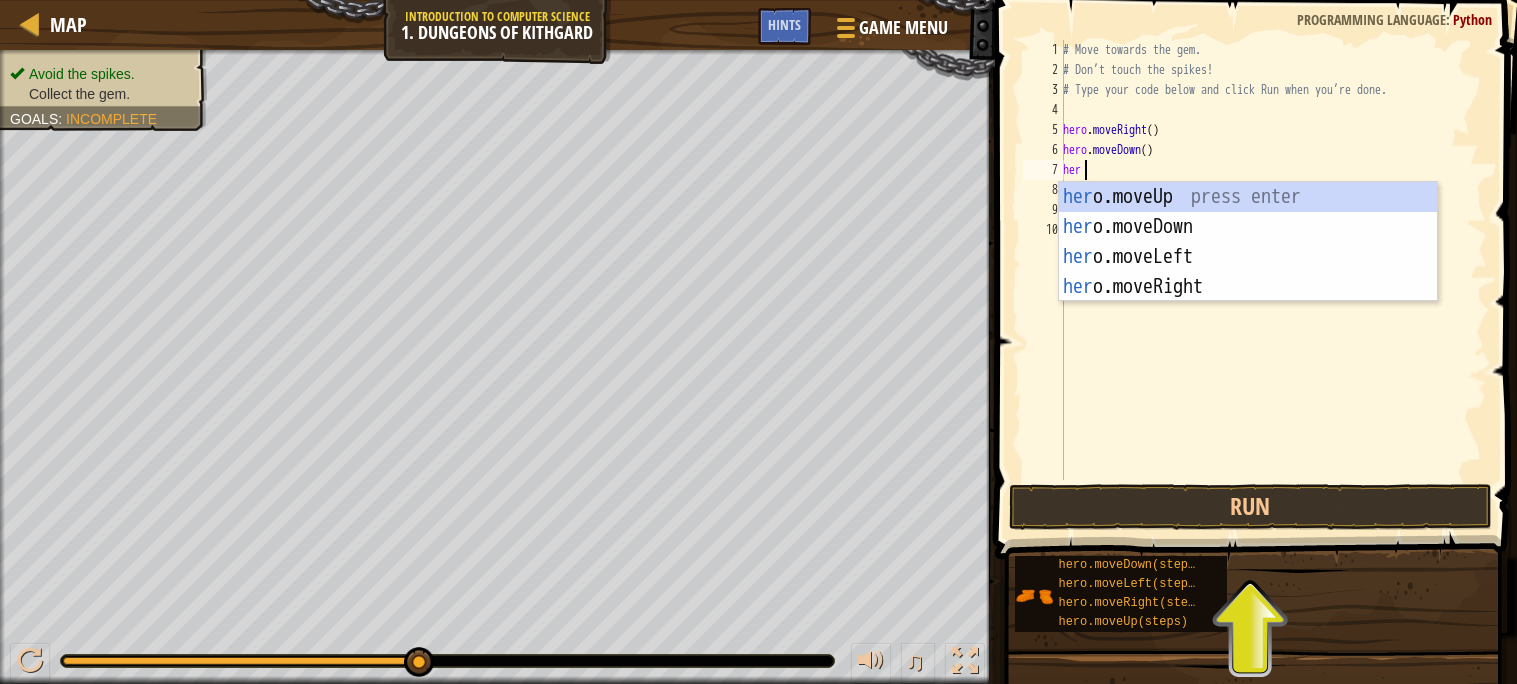 scroll, scrollTop: 8, scrollLeft: 1, axis: both 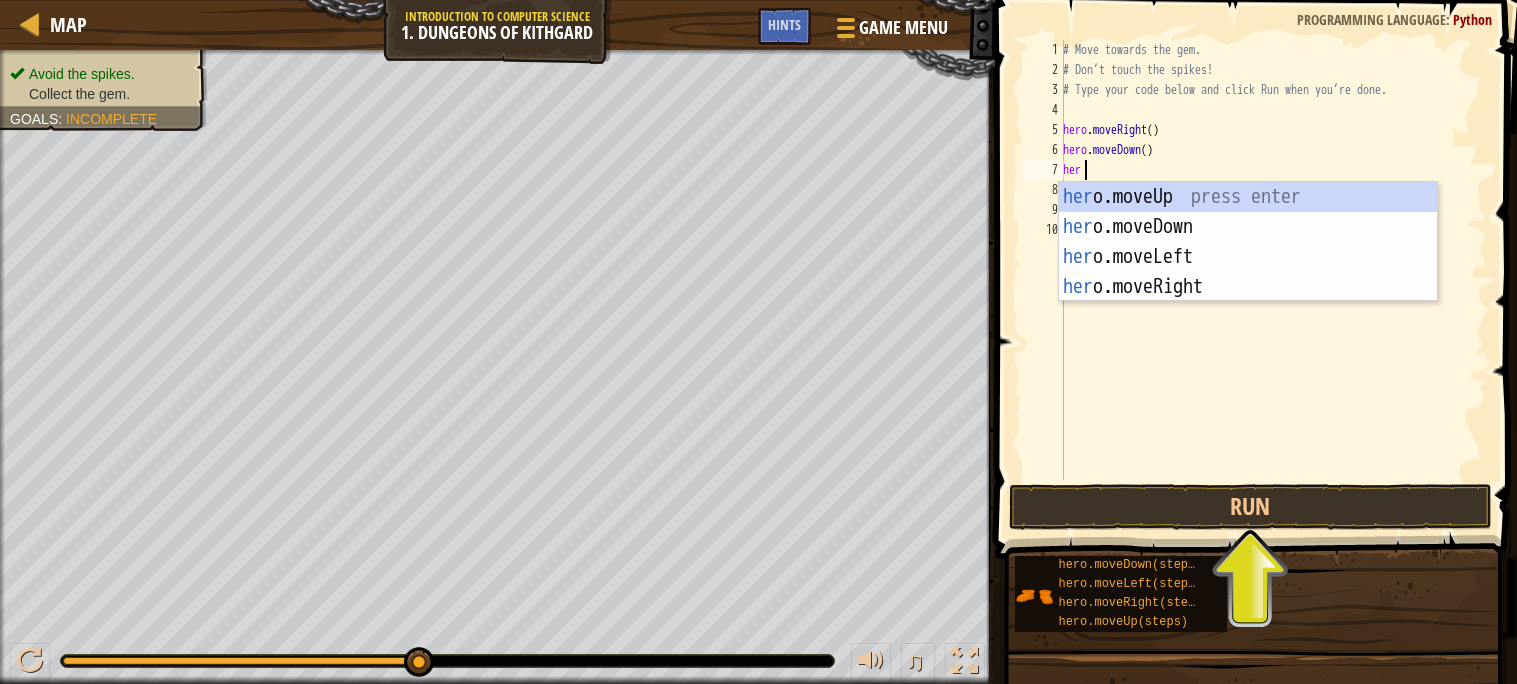type on "hero" 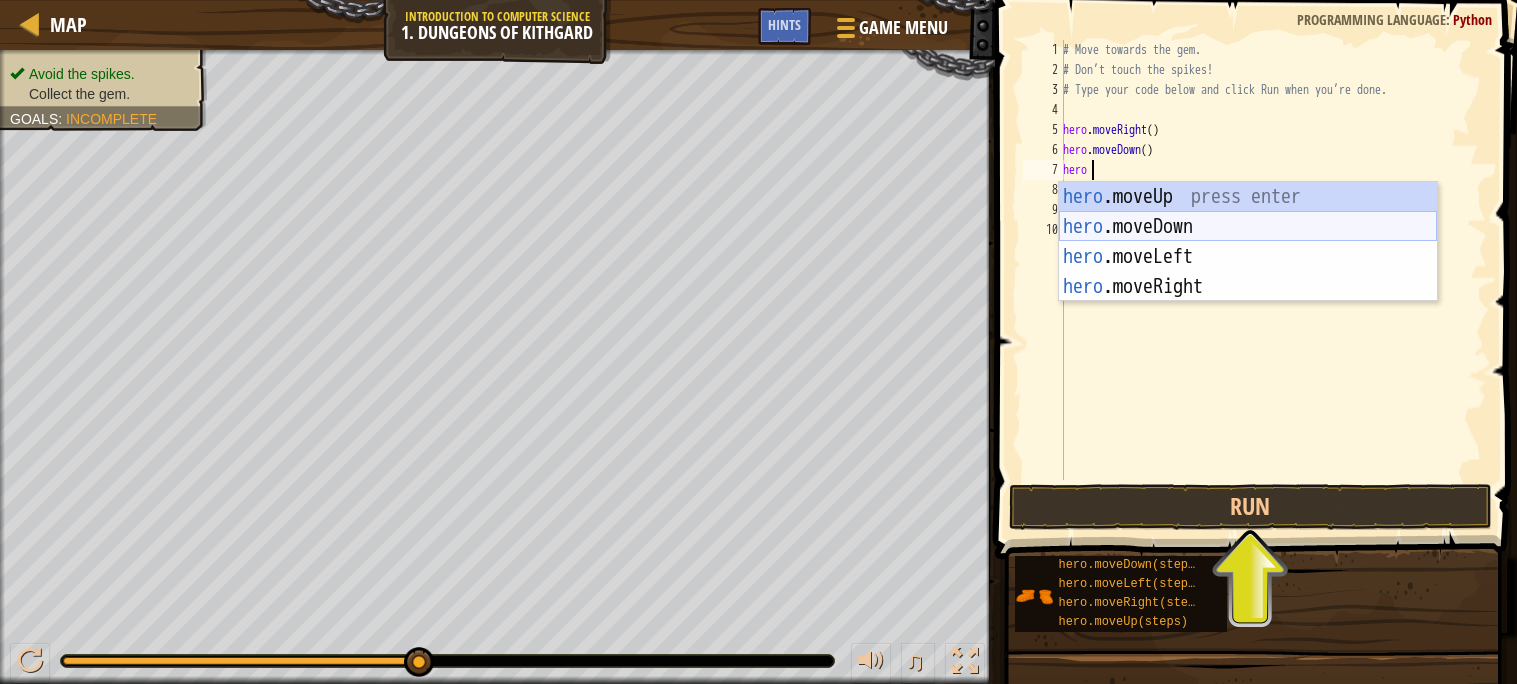 click on "hero .moveUp press enter hero .moveDown press enter hero .moveLeft press enter hero .moveRight press enter" at bounding box center [1248, 272] 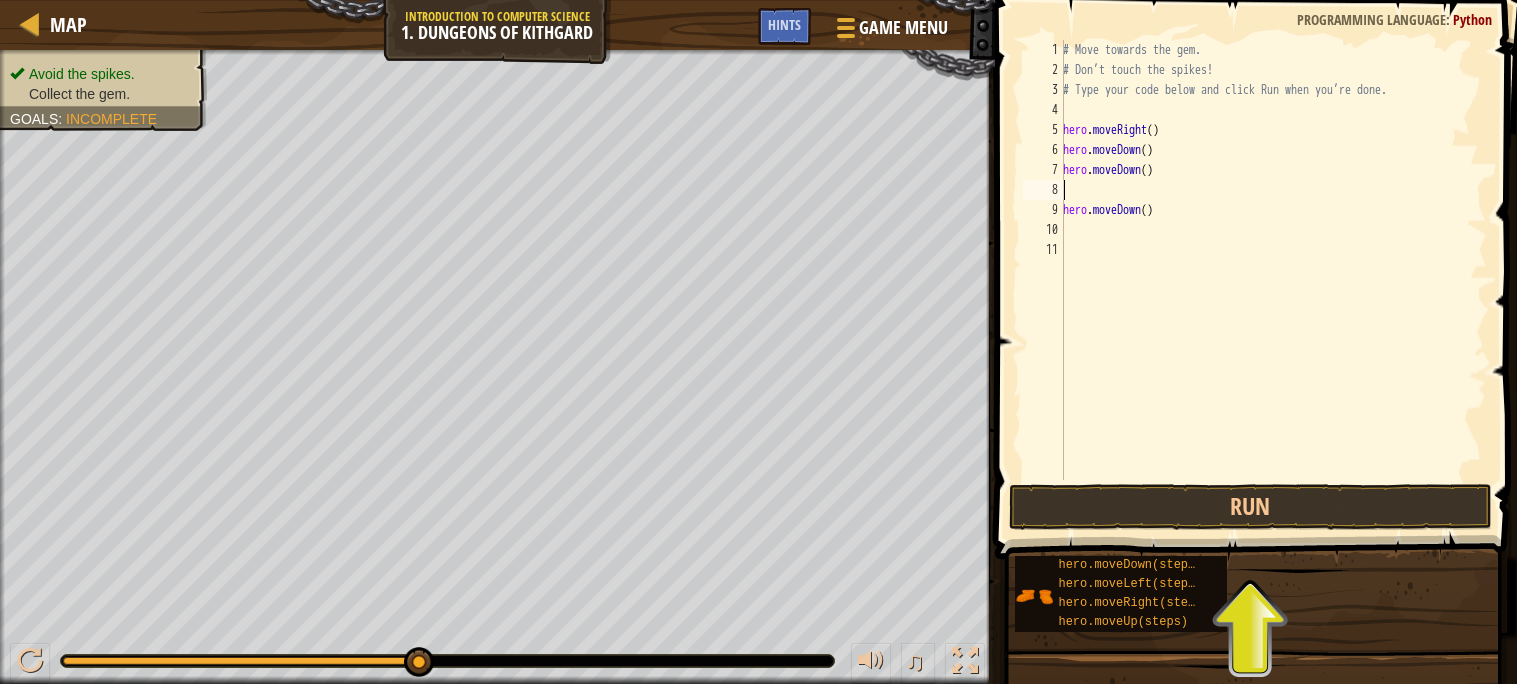 scroll, scrollTop: 8, scrollLeft: 0, axis: vertical 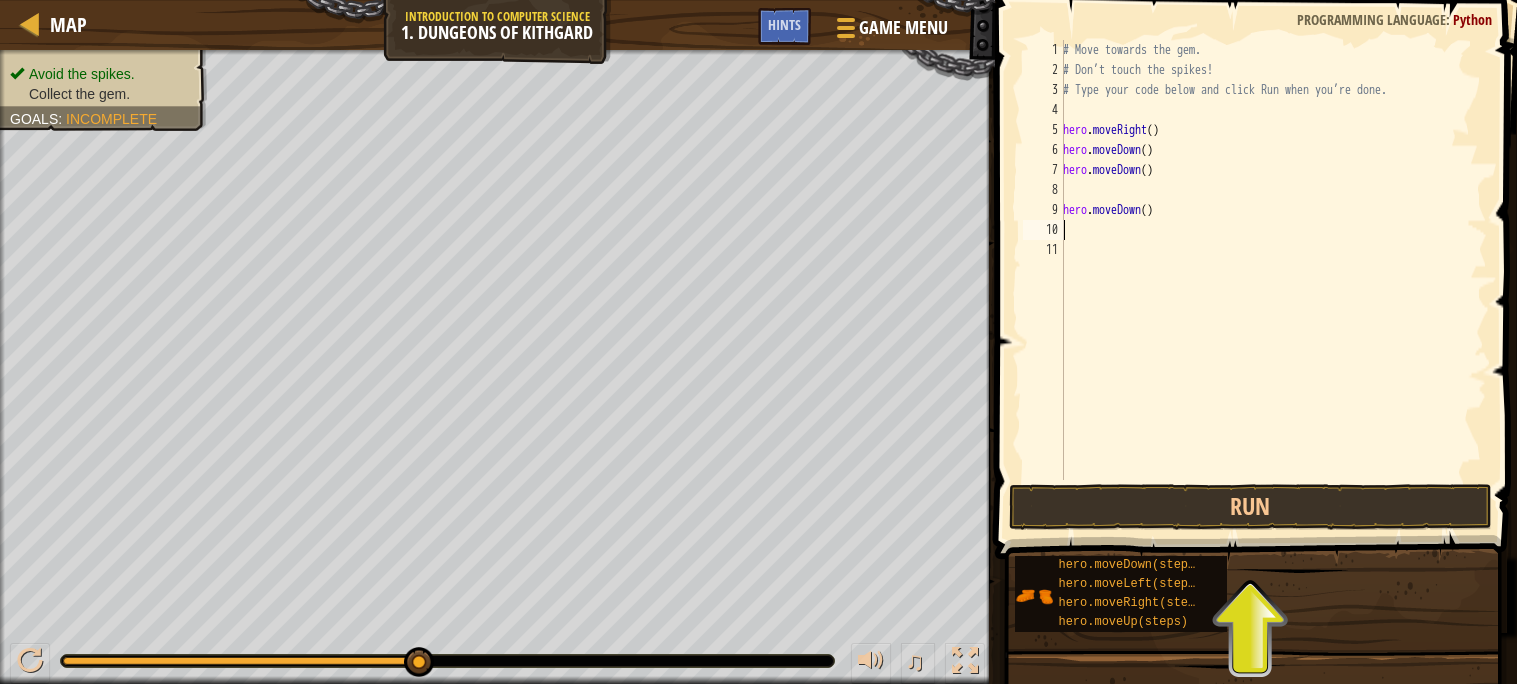 click on "# Move towards the gem. # Don’t touch the spikes! # Type your code below and click Run when you’re done. hero . moveRight ( ) hero . moveDown ( ) hero . moveDown ( ) hero . moveDown ( )" at bounding box center (1273, 280) 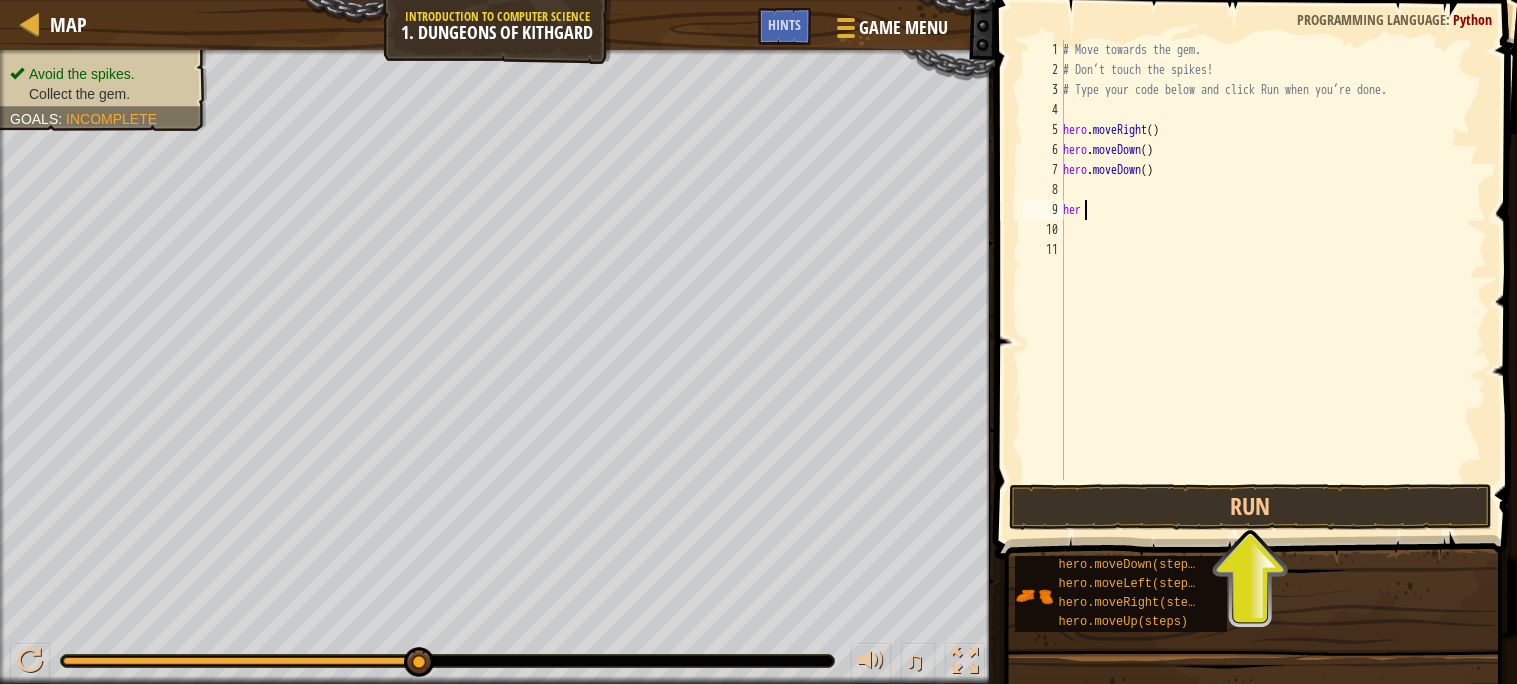type on "h" 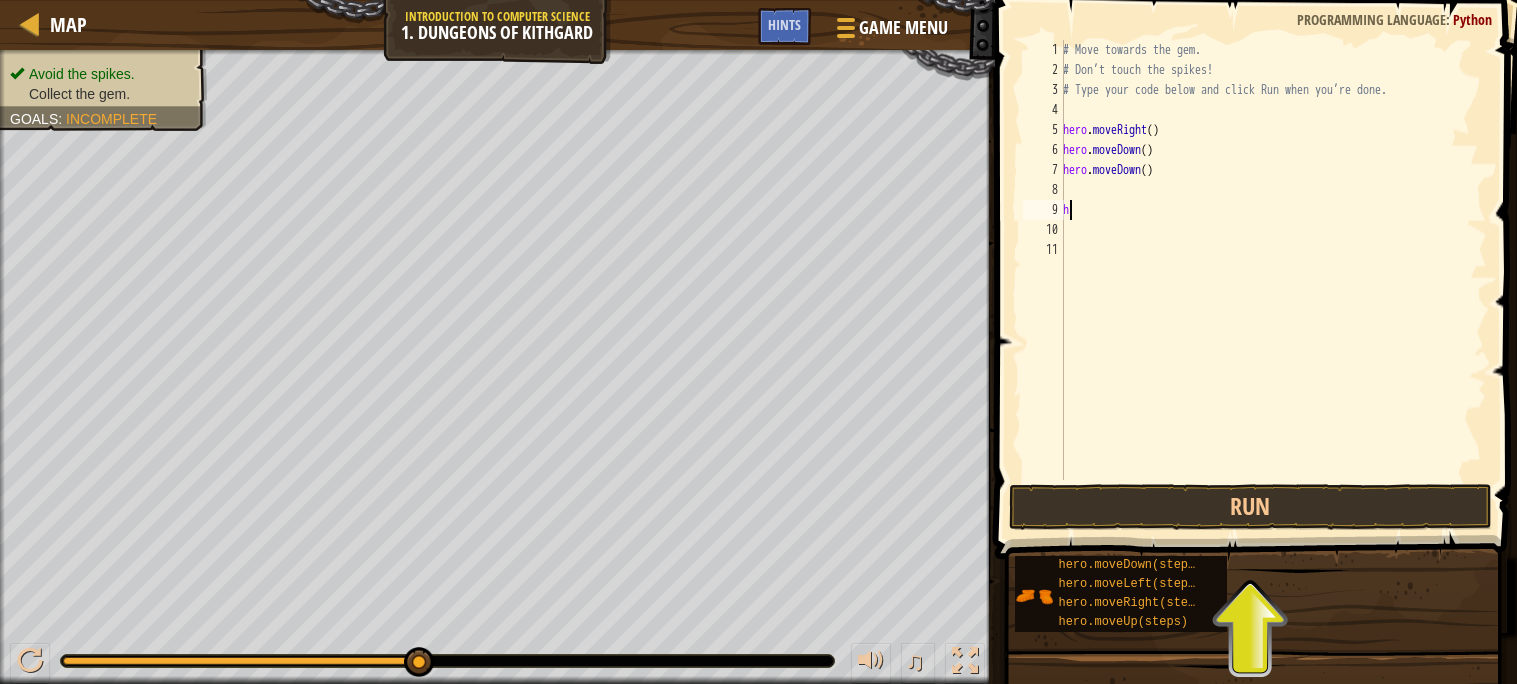 type 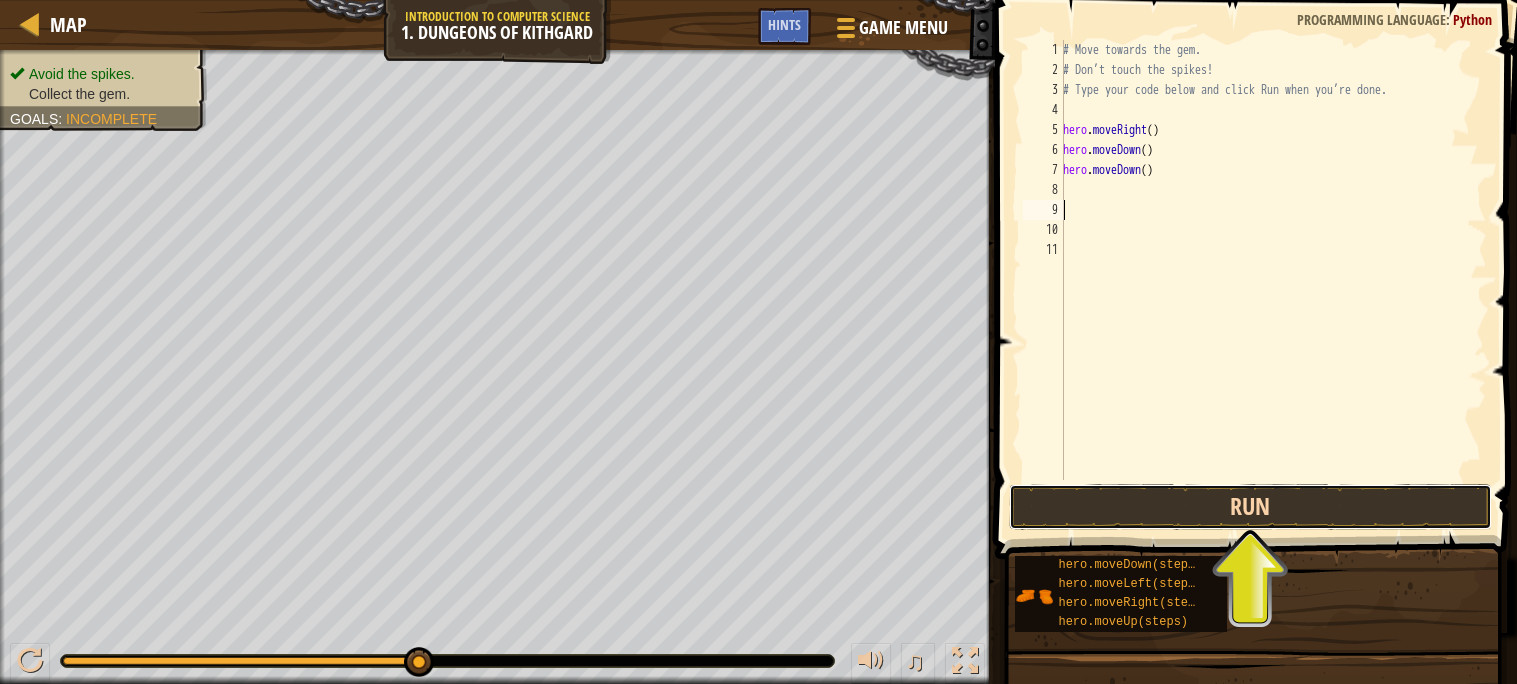 click on "Run" at bounding box center (1250, 507) 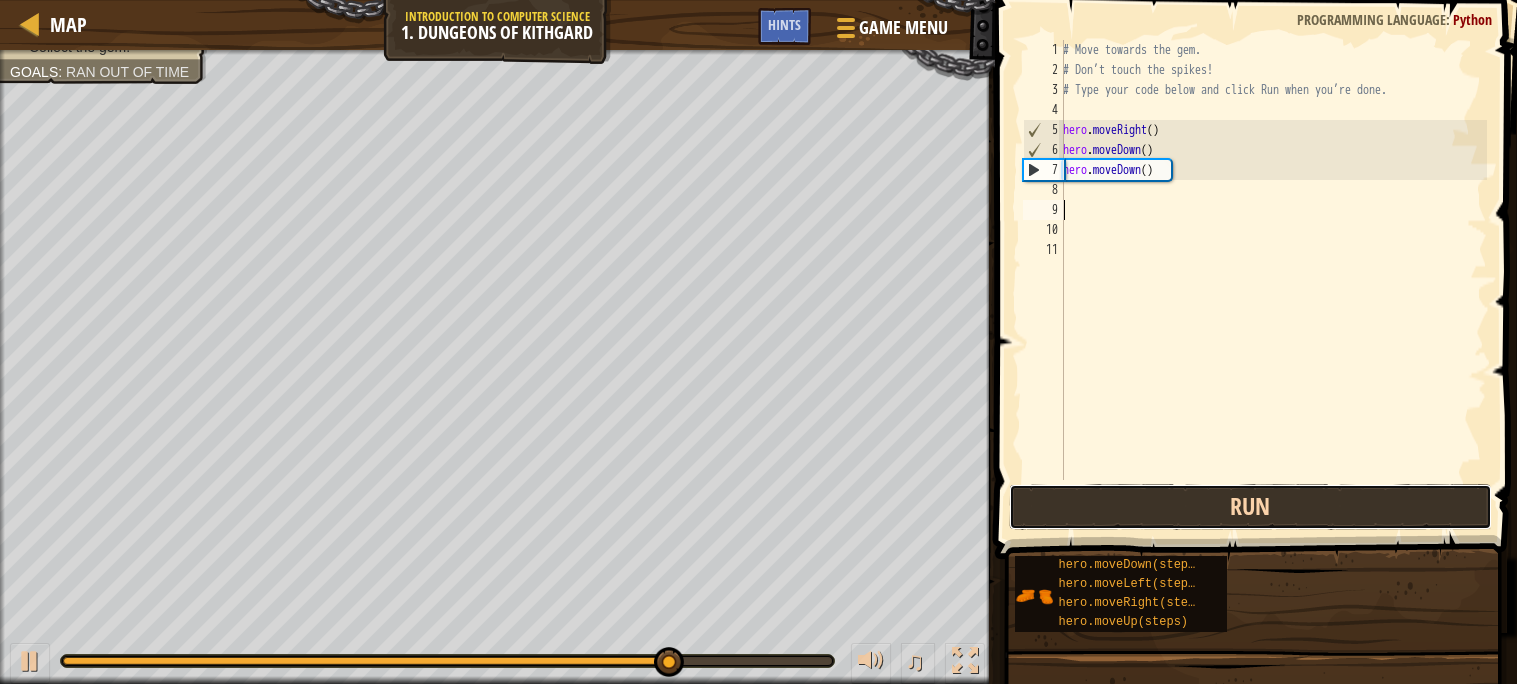 click on "Run" at bounding box center [1250, 507] 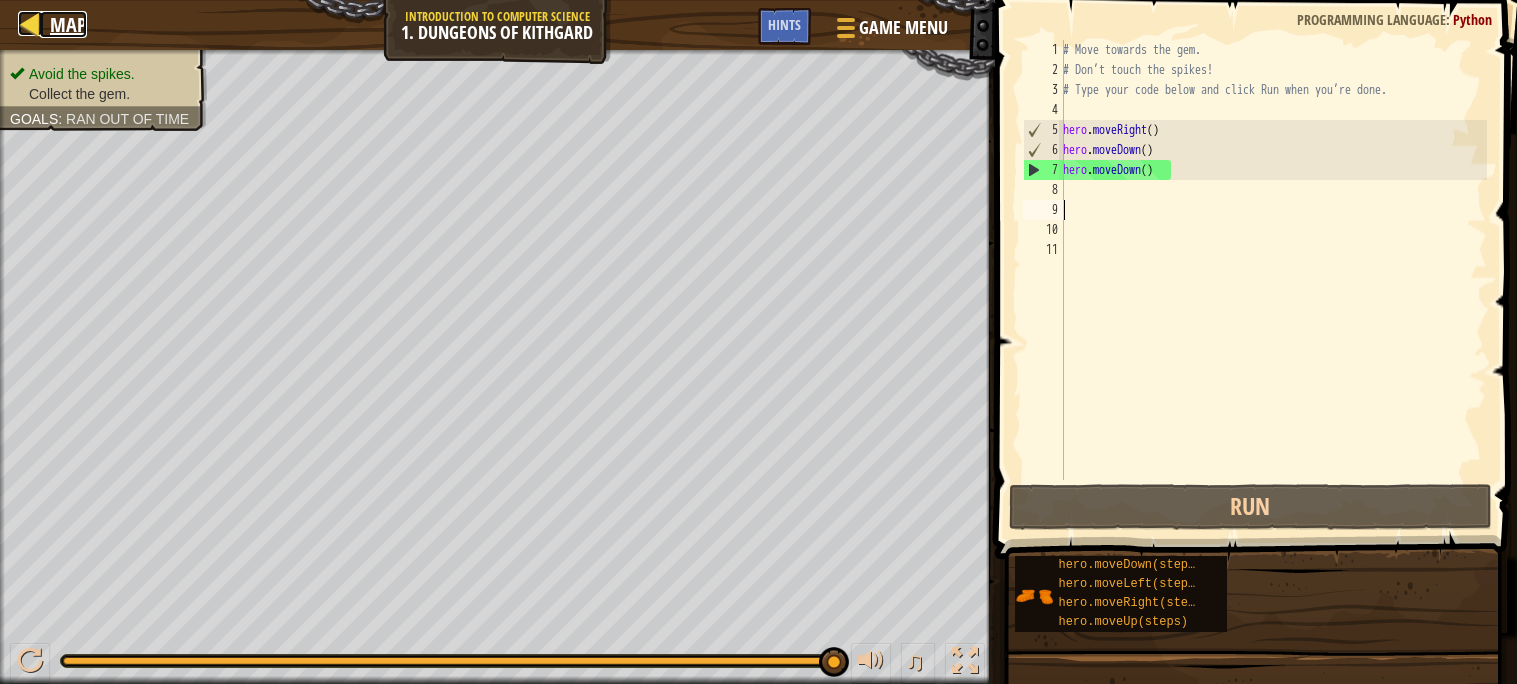 click on "Map" at bounding box center (68, 24) 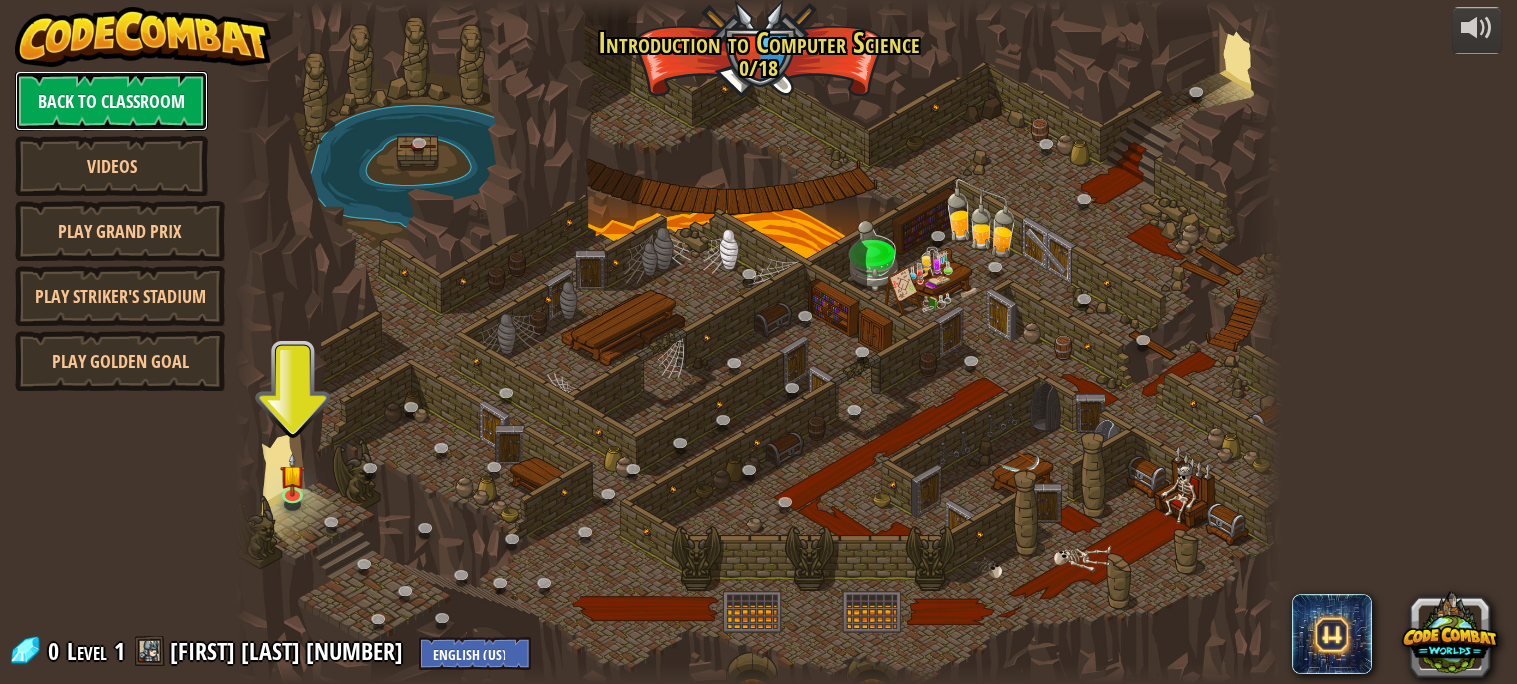 click on "Back to Classroom" at bounding box center [111, 101] 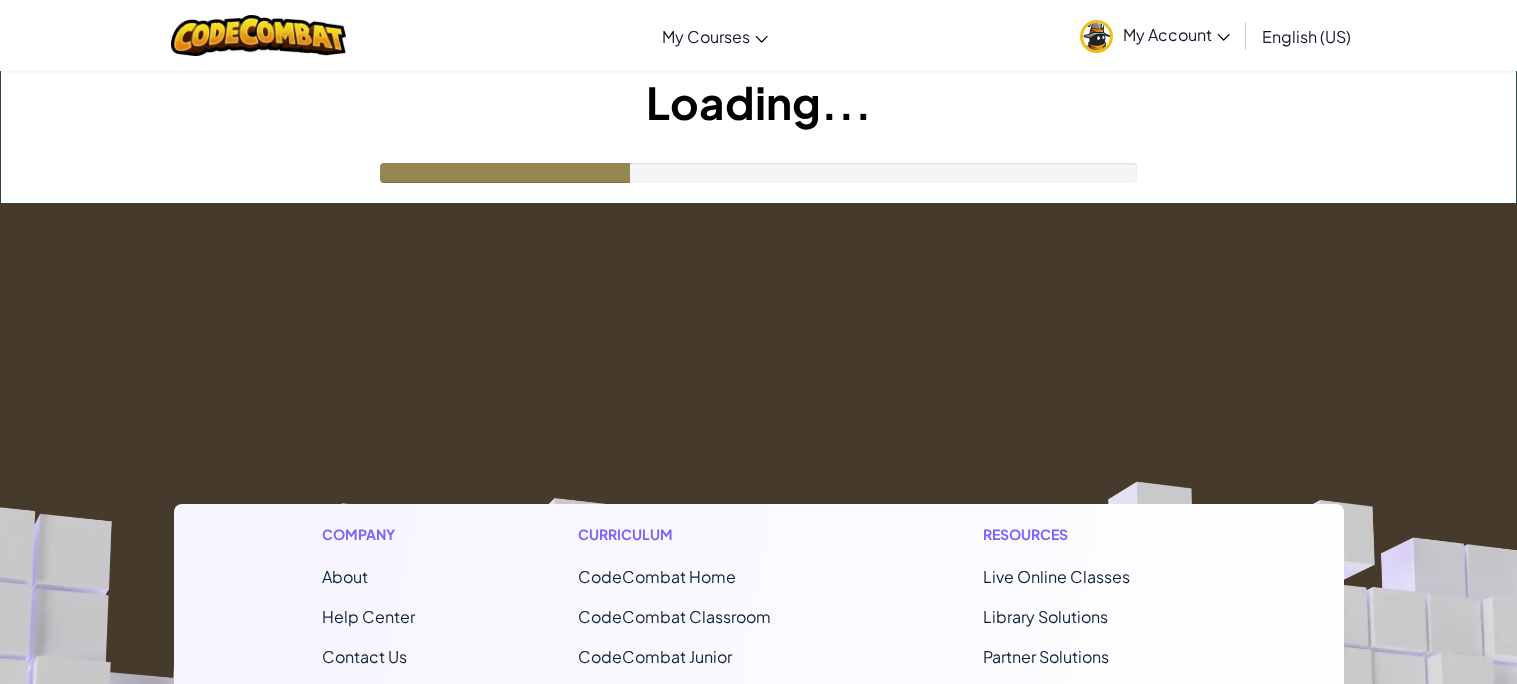 click on "Loading..." at bounding box center [758, 102] 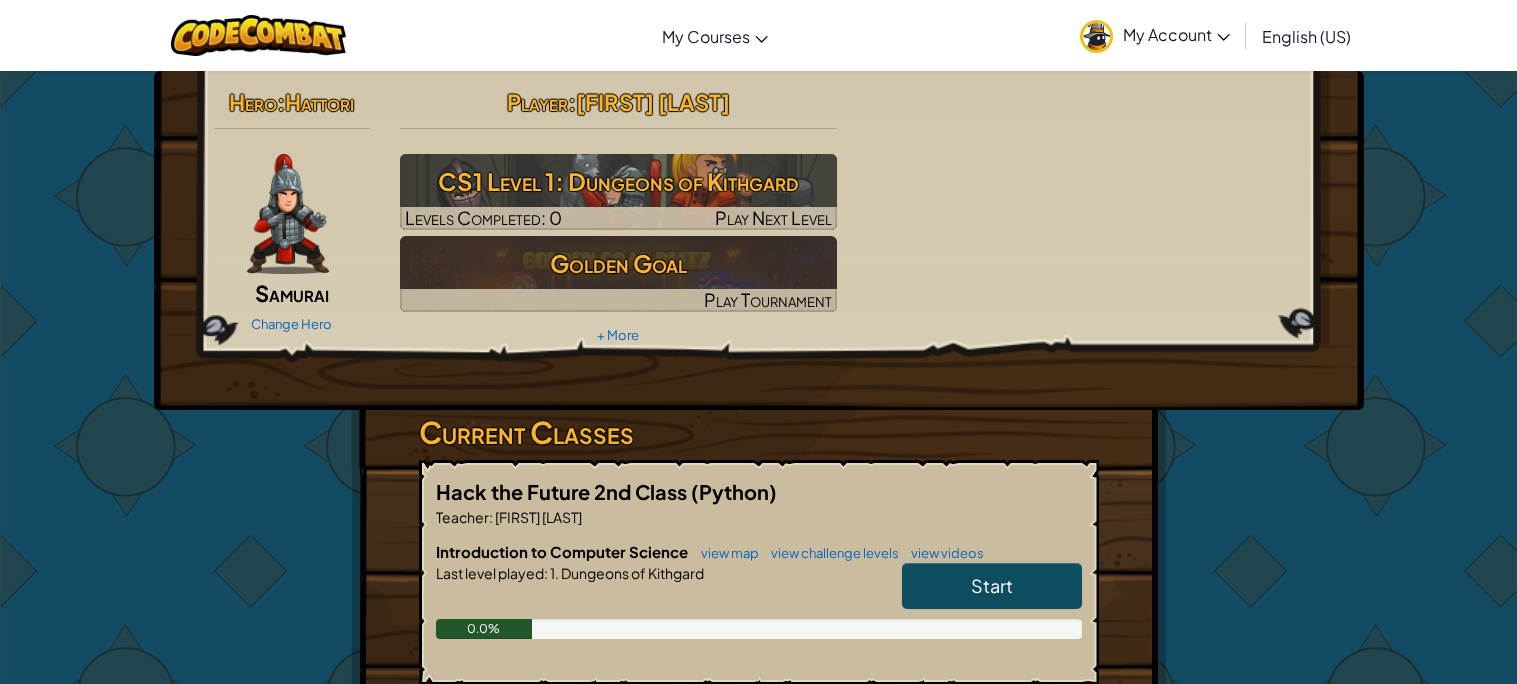click on "My Account" at bounding box center (1155, 35) 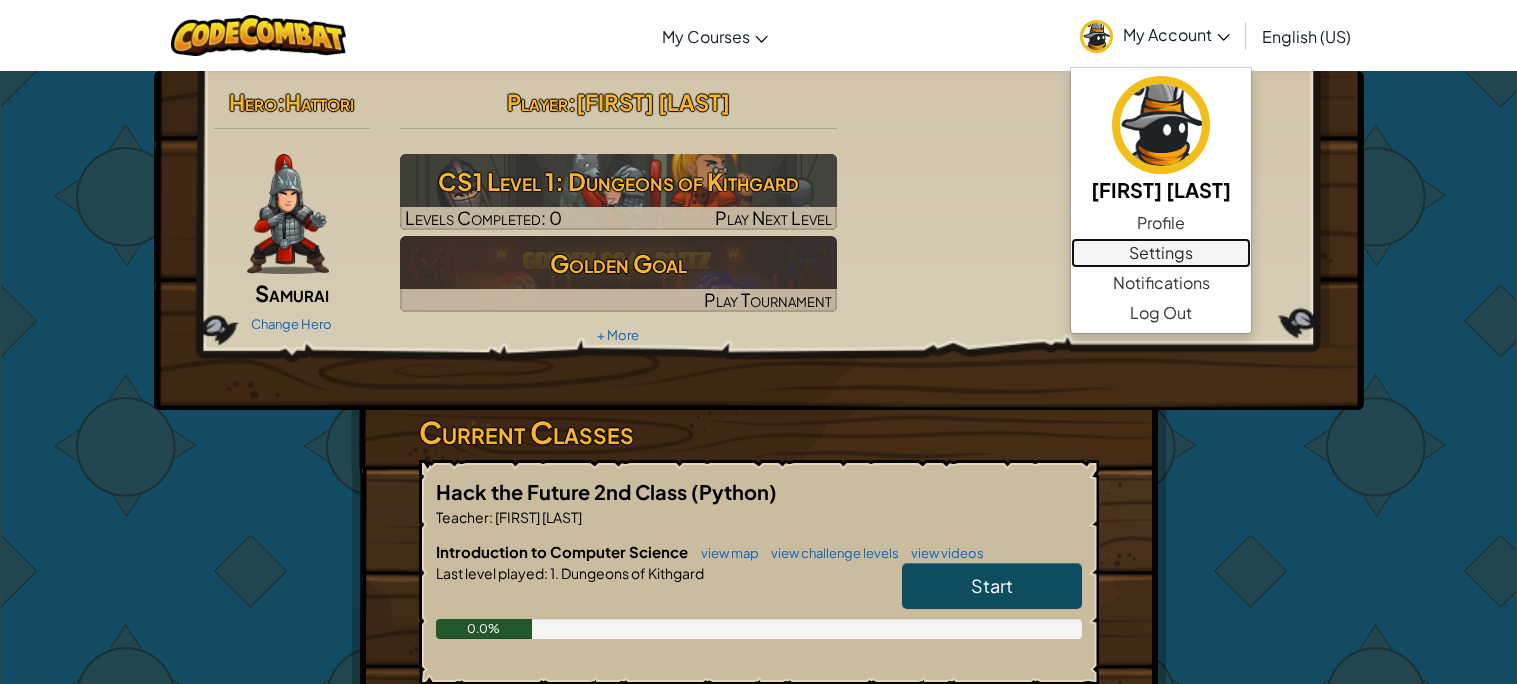 click on "Settings" at bounding box center (1161, 253) 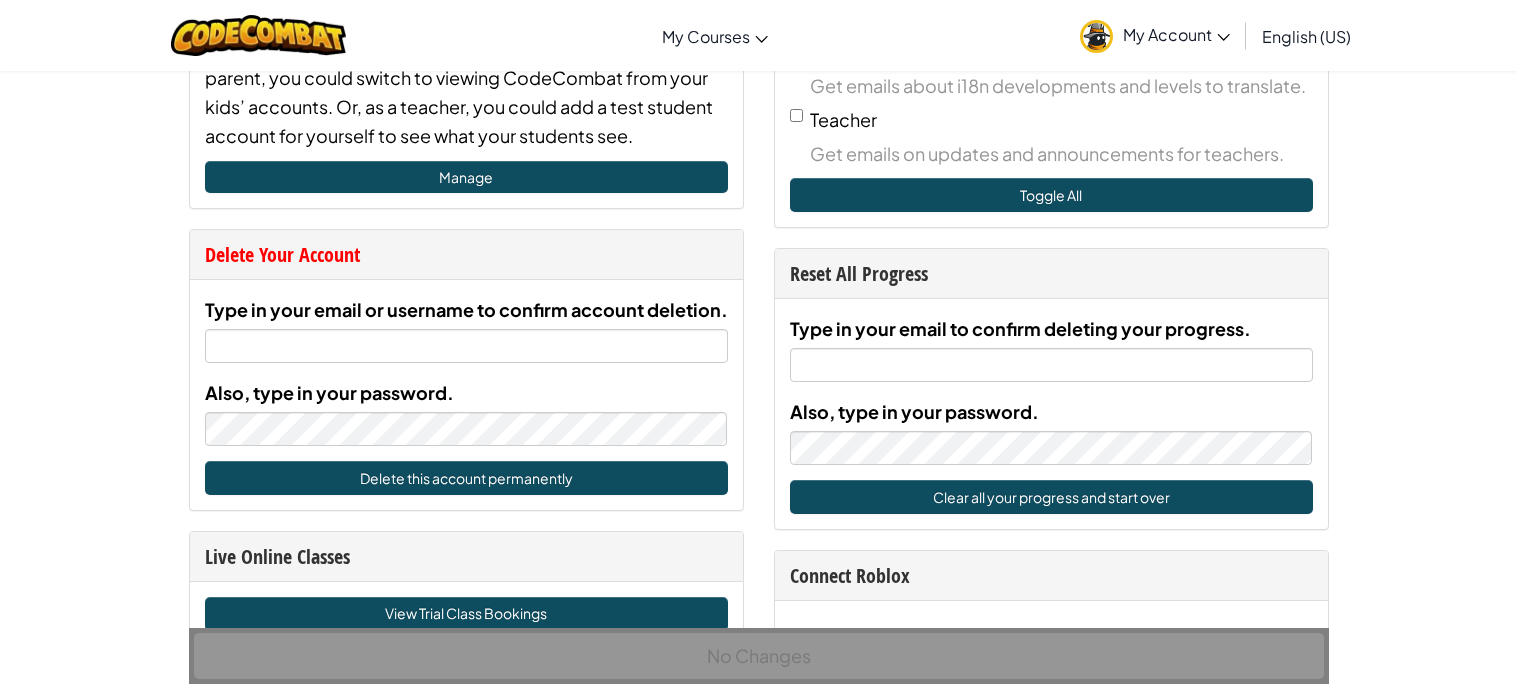 scroll, scrollTop: 916, scrollLeft: 0, axis: vertical 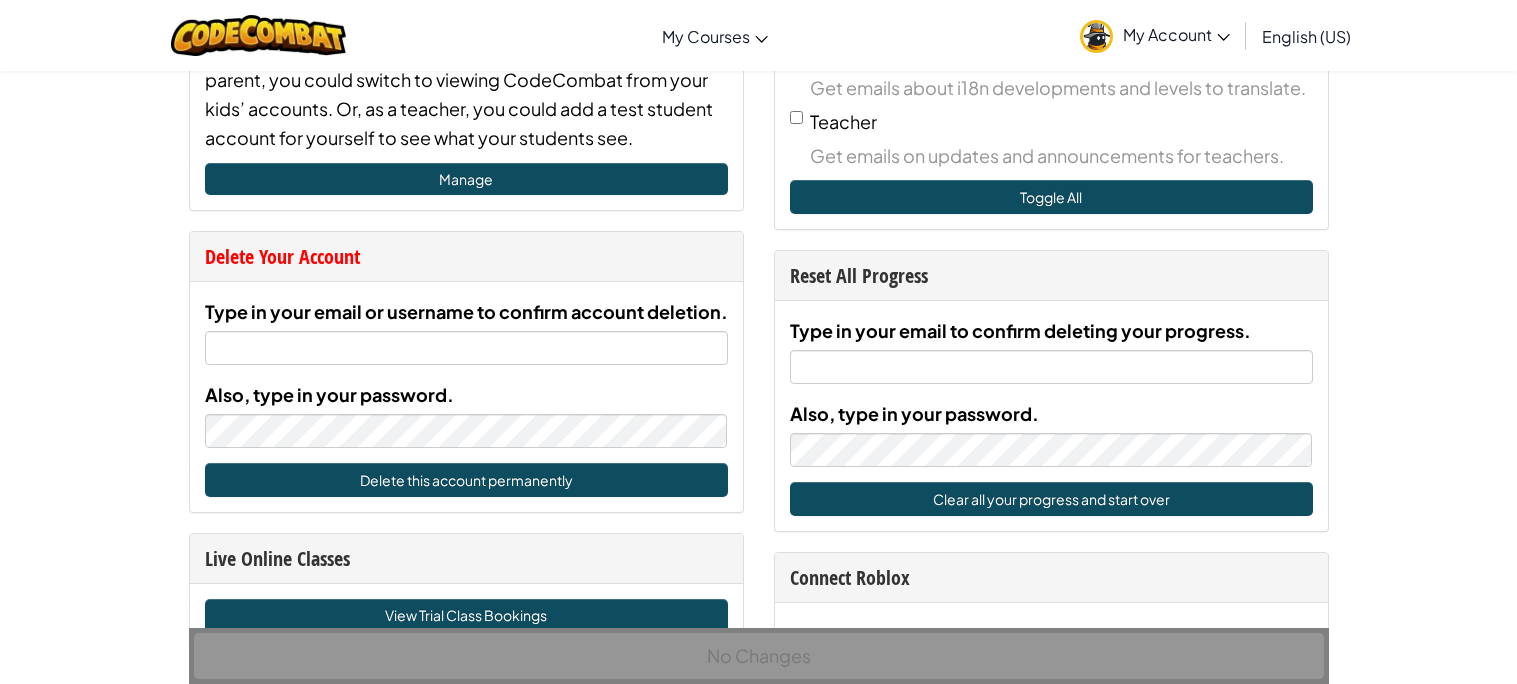 click on "Delete Your Account" at bounding box center (466, 256) 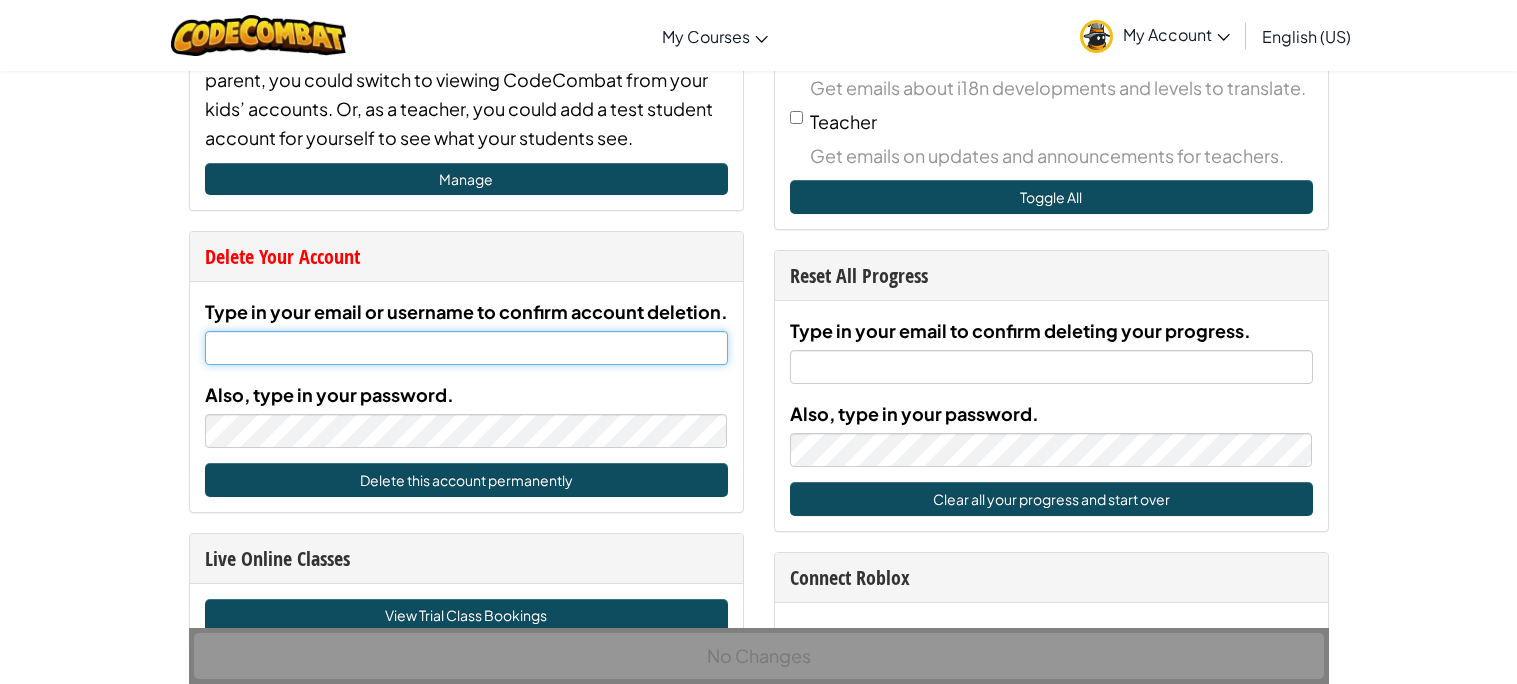 click on "Type in your email or username to confirm account deletion." at bounding box center (466, 348) 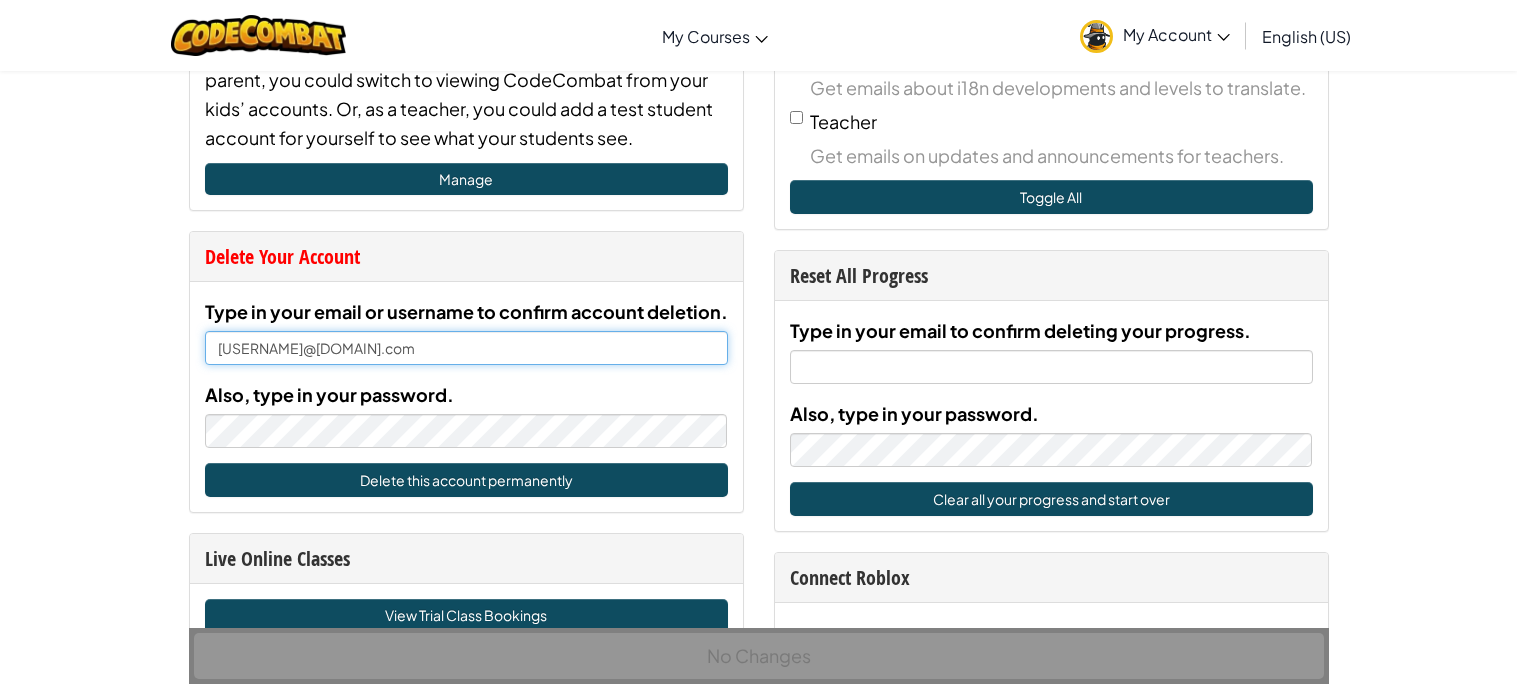 click on "[USERNAME]@[DOMAIN].com" at bounding box center (466, 348) 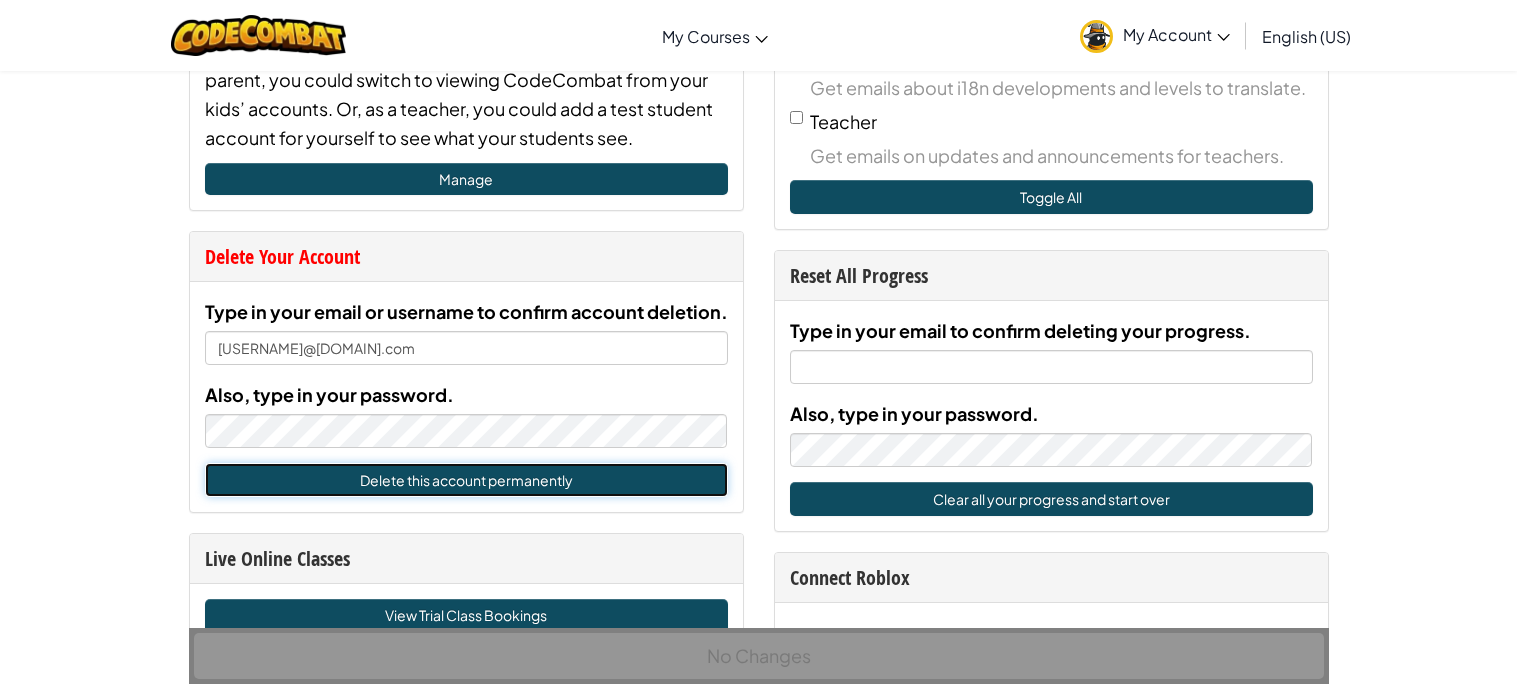 click on "Delete this account permanently" at bounding box center [466, 480] 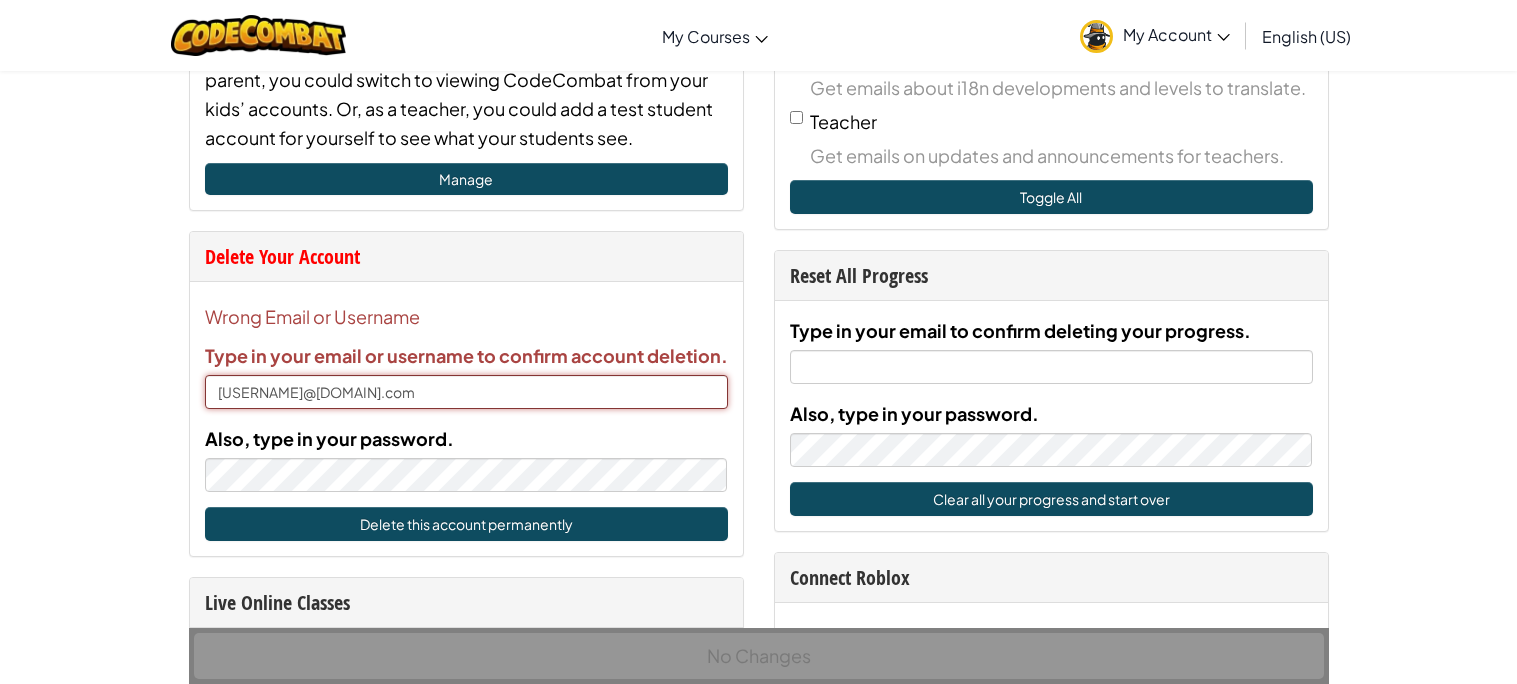 drag, startPoint x: 455, startPoint y: 398, endPoint x: 43, endPoint y: 386, distance: 412.1747 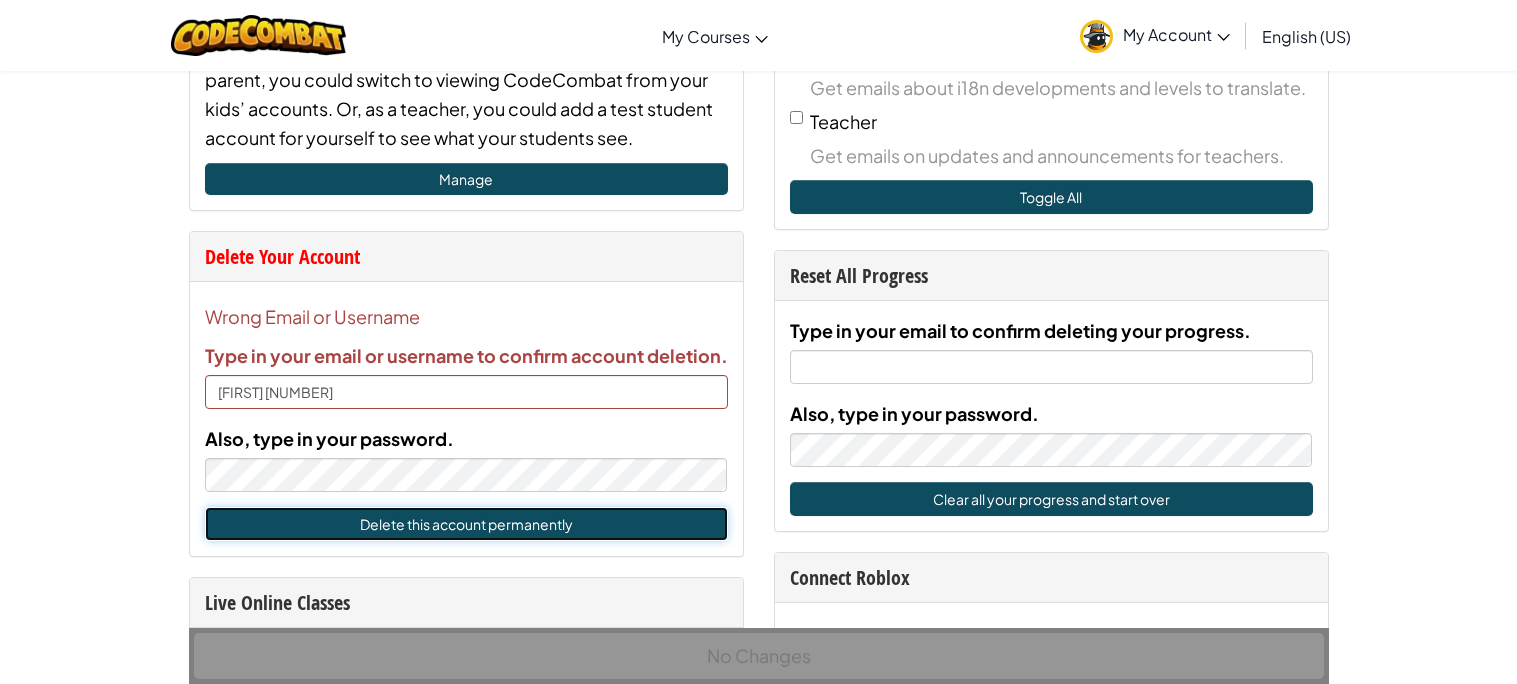 click on "Delete this account permanently" at bounding box center (466, 524) 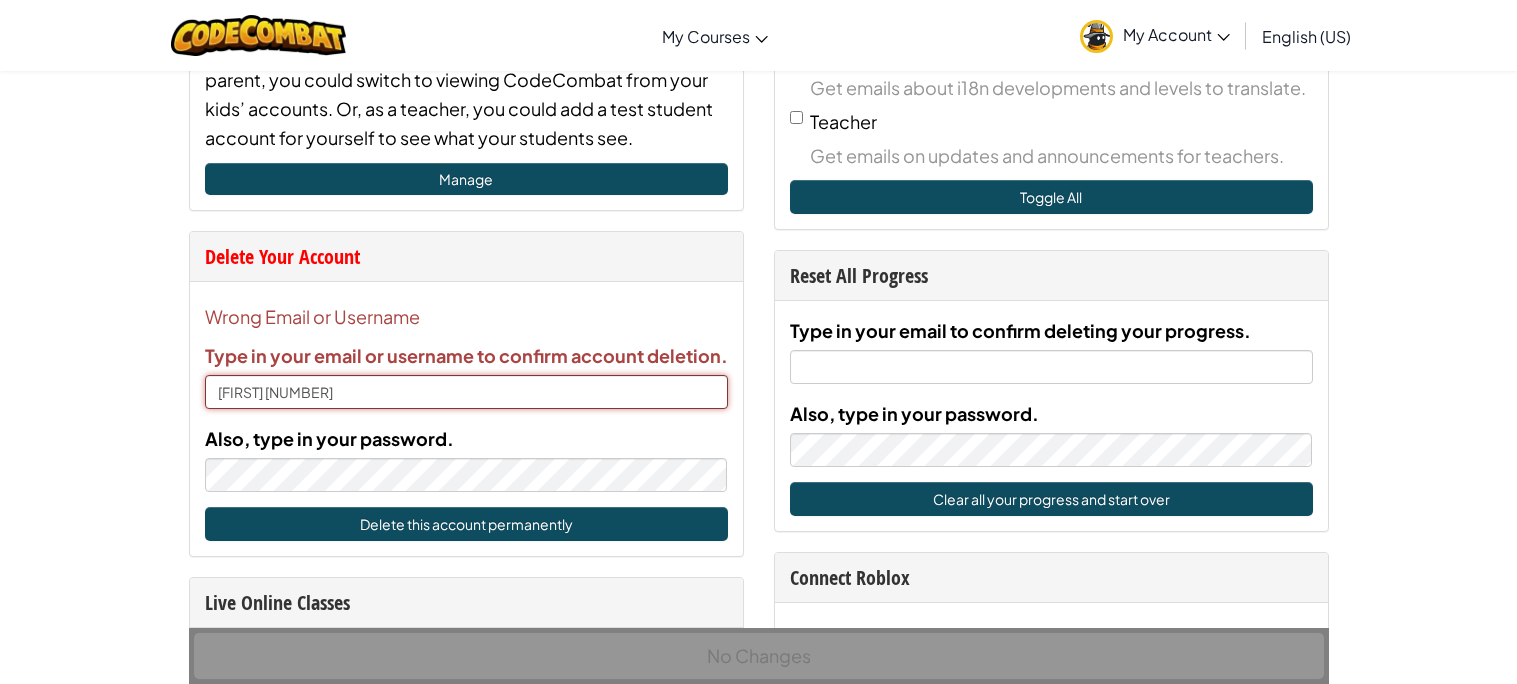 click on "[FIRST] [NUMBER]" at bounding box center [466, 392] 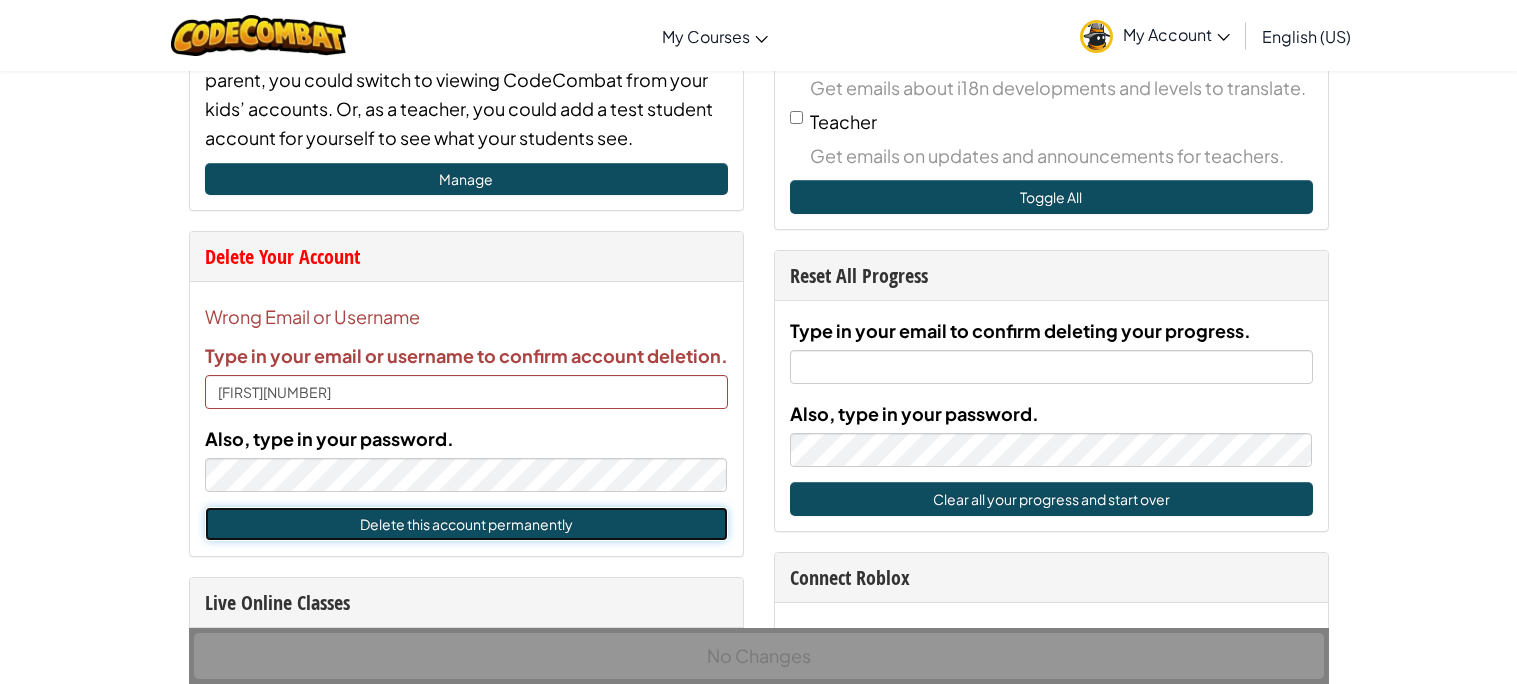 click on "Delete this account permanently" at bounding box center [466, 524] 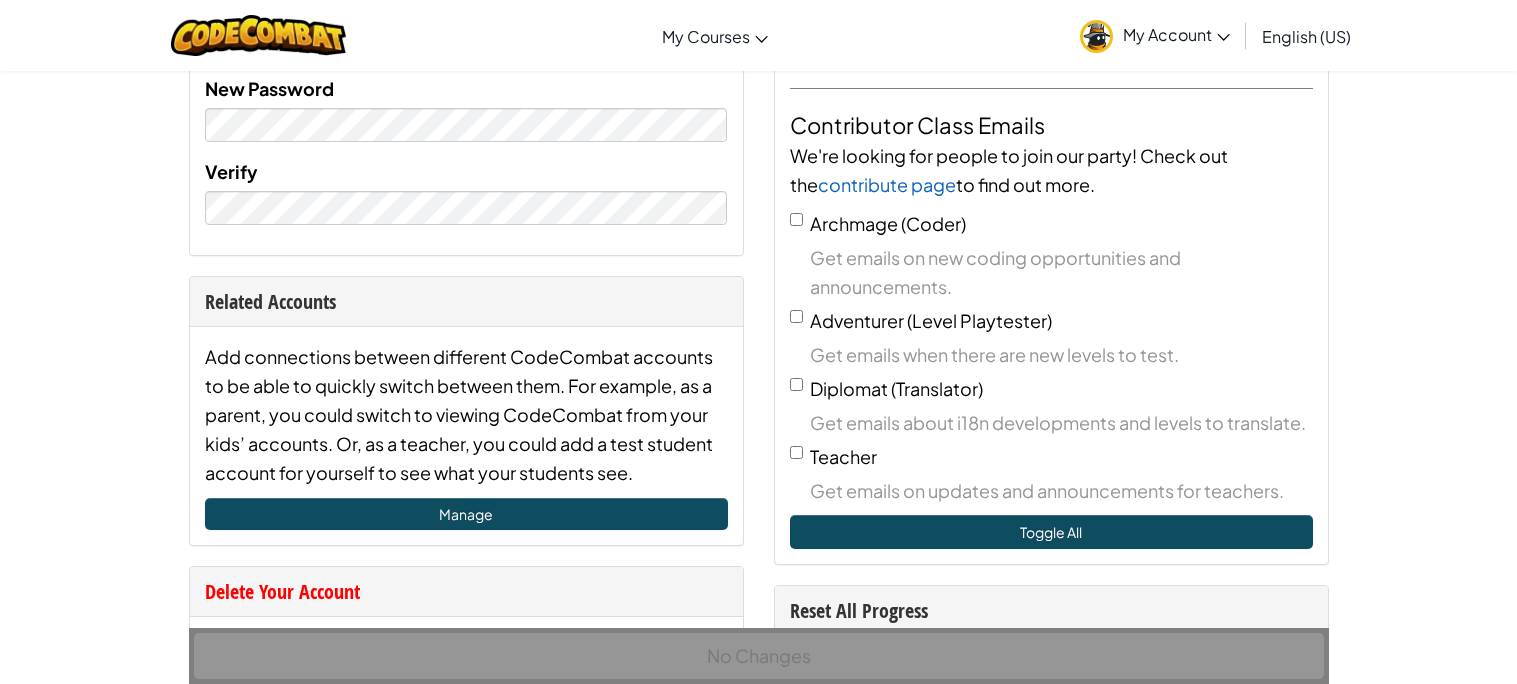 scroll, scrollTop: 557, scrollLeft: 0, axis: vertical 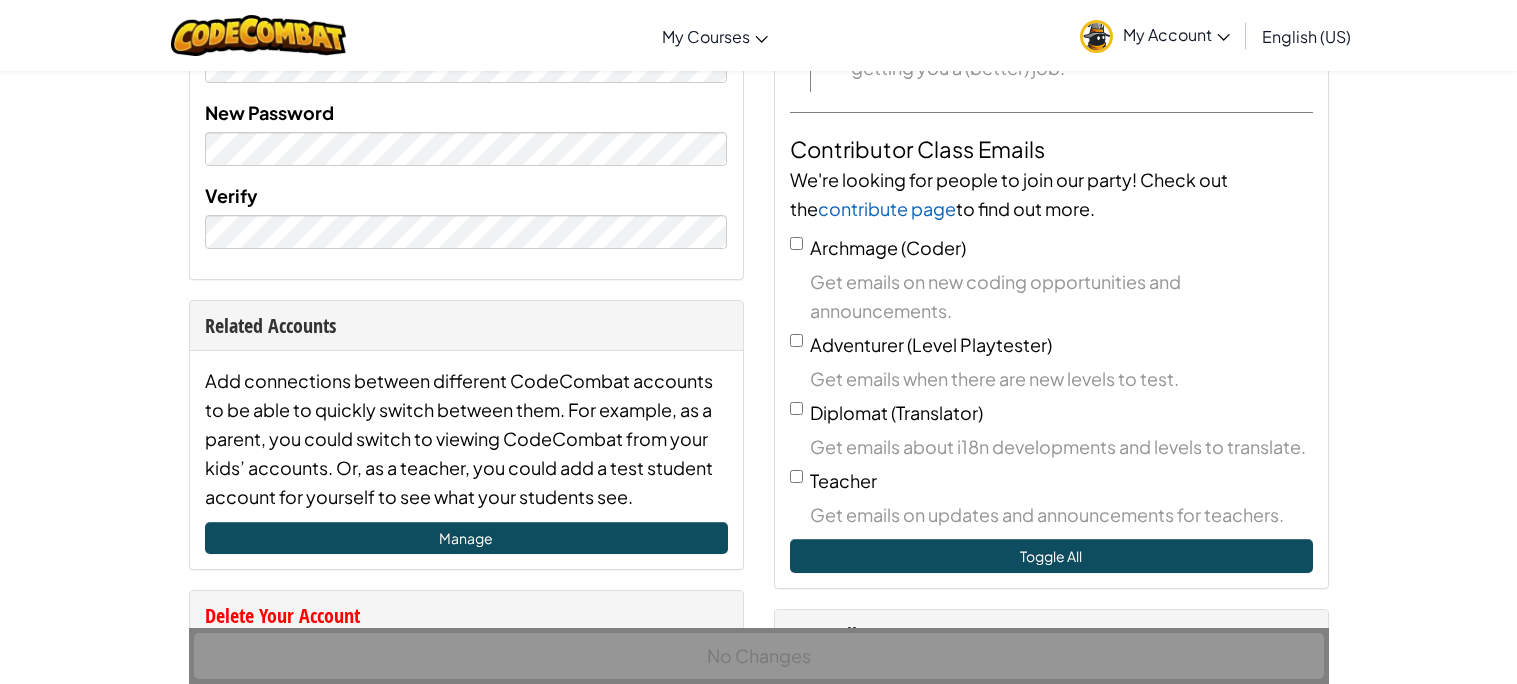 click on "My Account" at bounding box center [1155, 35] 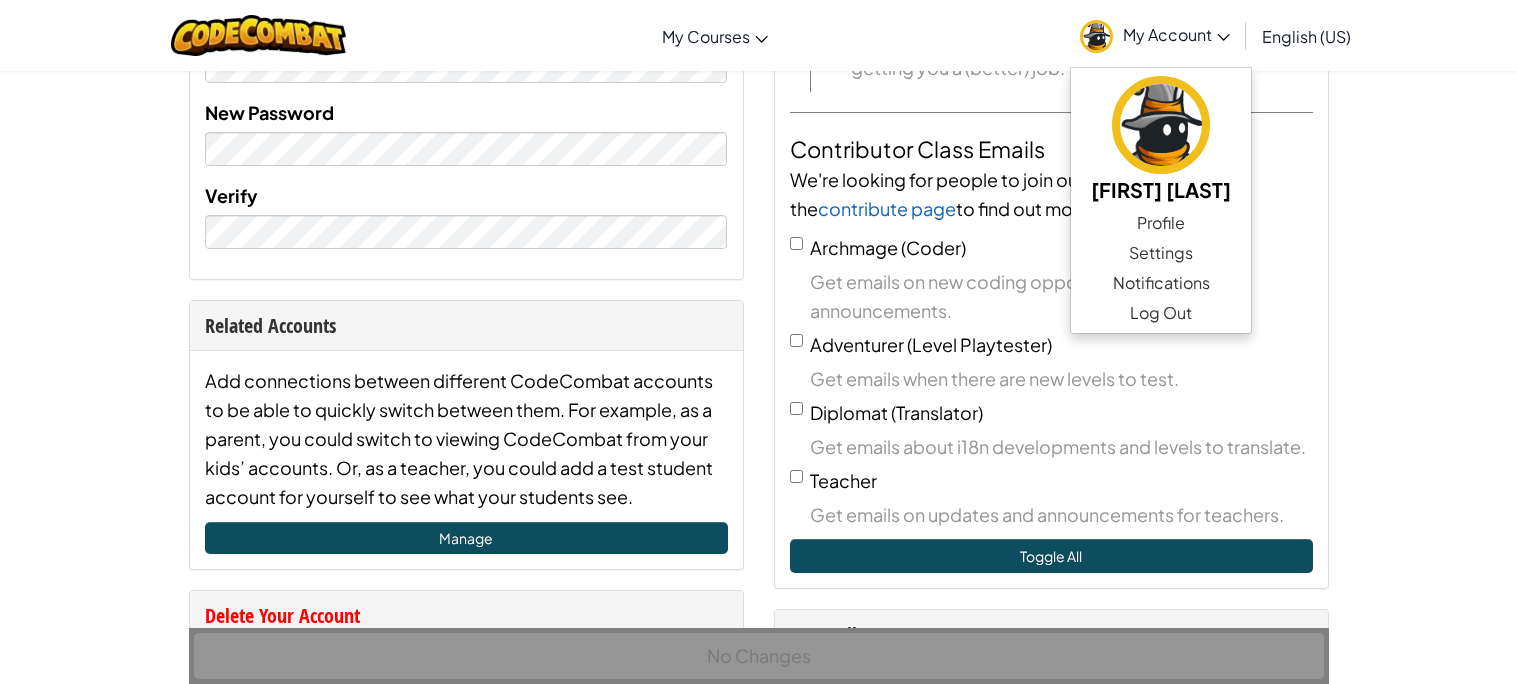click on "My Account" at bounding box center [1176, 34] 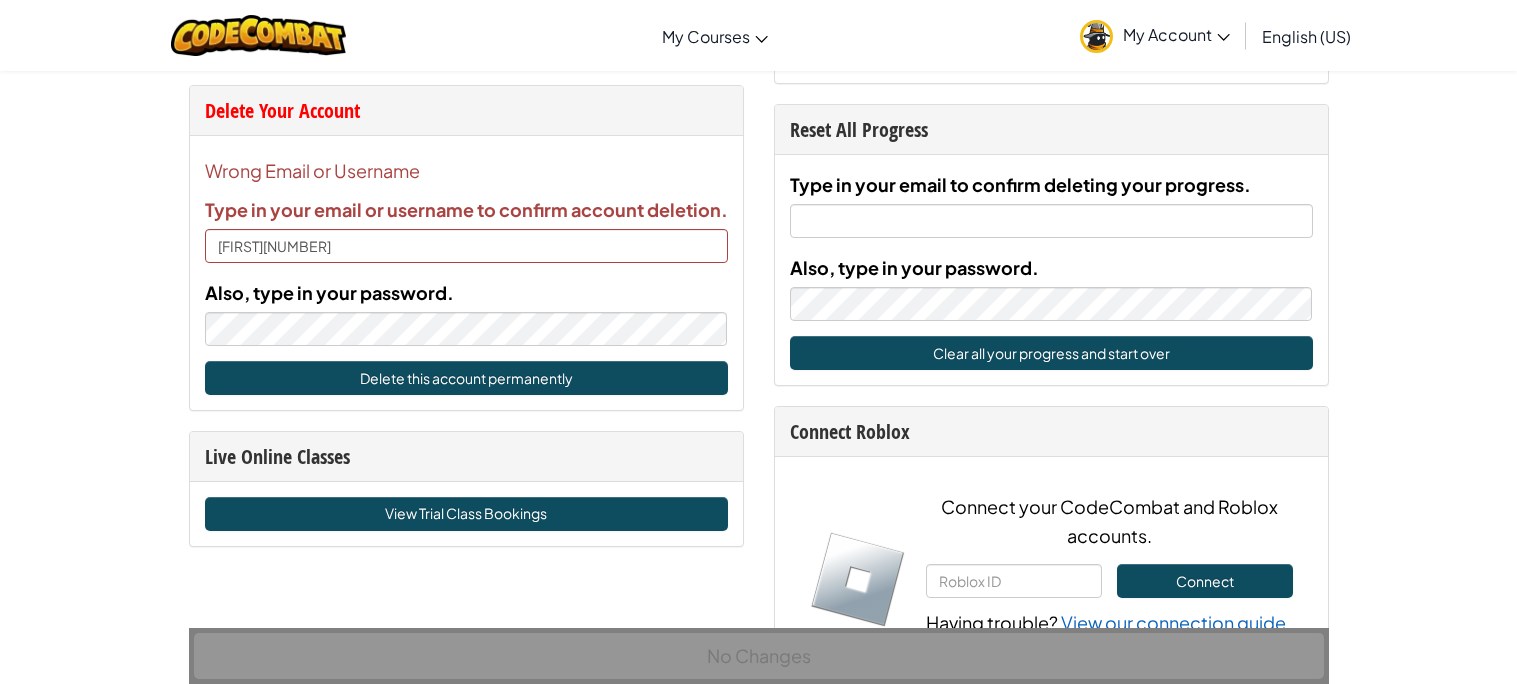 scroll, scrollTop: 1063, scrollLeft: 0, axis: vertical 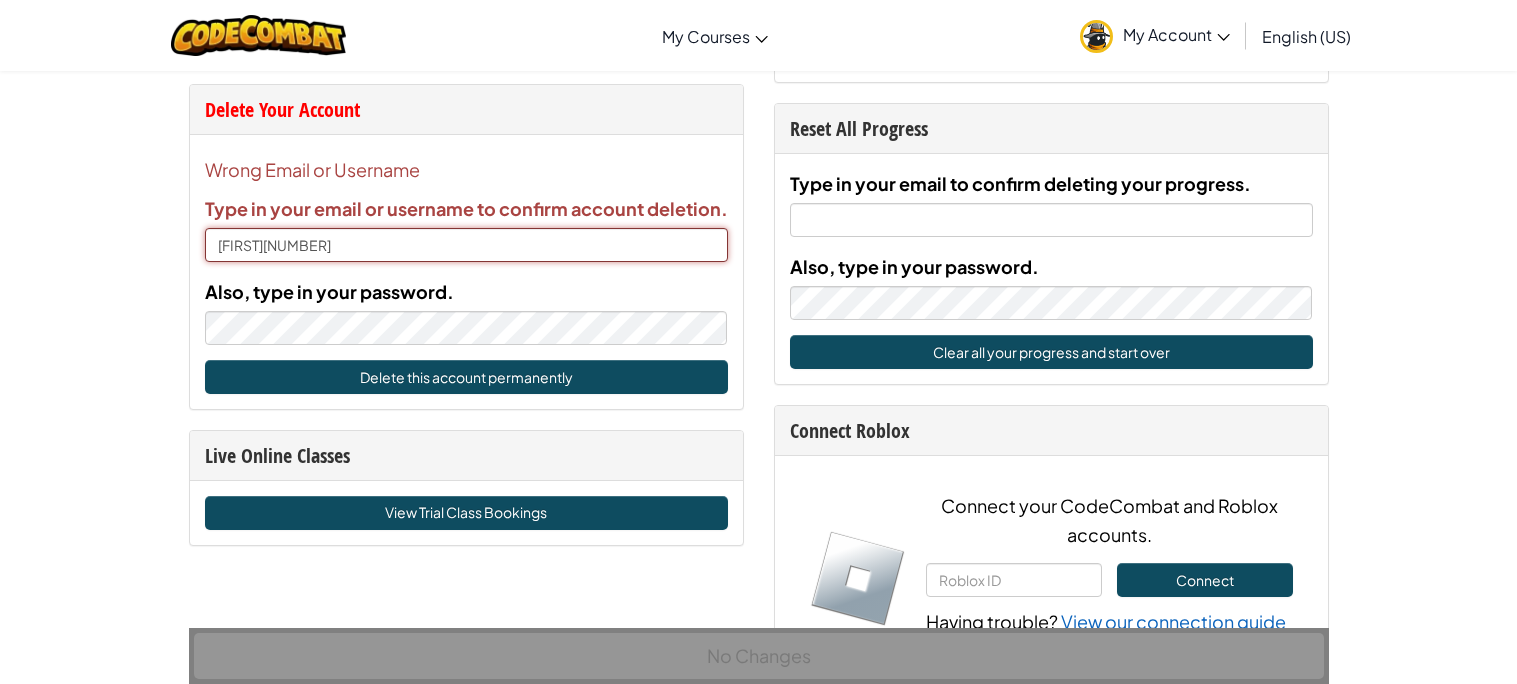 click on "[FIRST][NUMBER]" at bounding box center (466, 245) 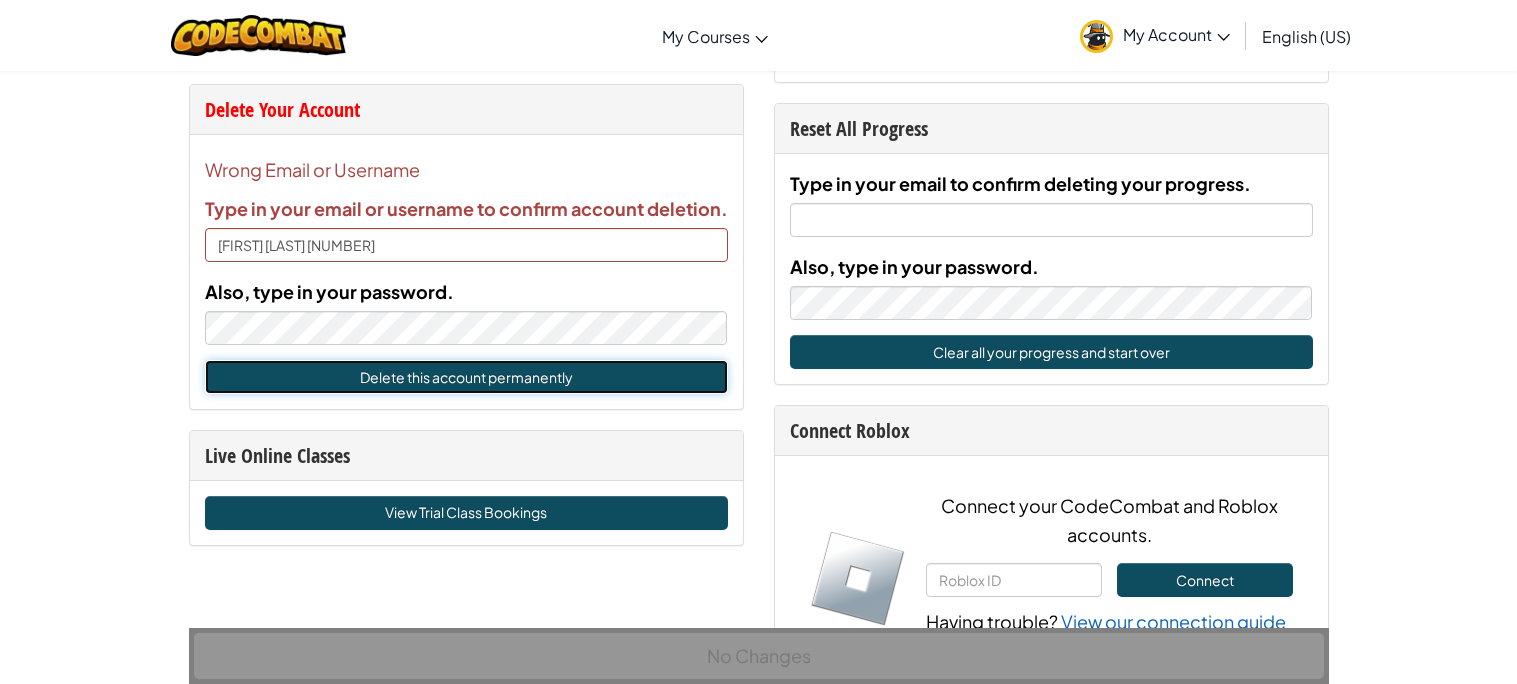 click on "Delete this account permanently" at bounding box center [466, 377] 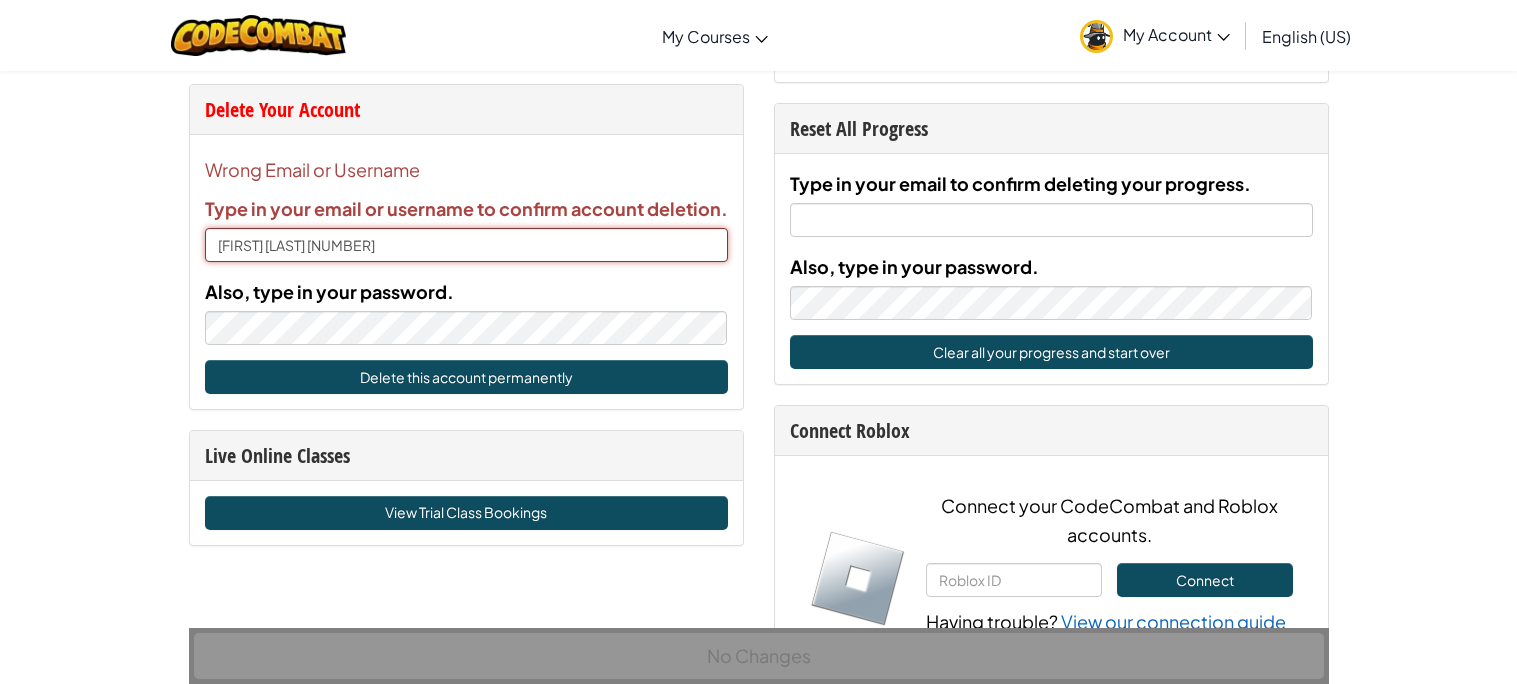 click on "[FIRST] [LAST] [NUMBER]" at bounding box center (466, 245) 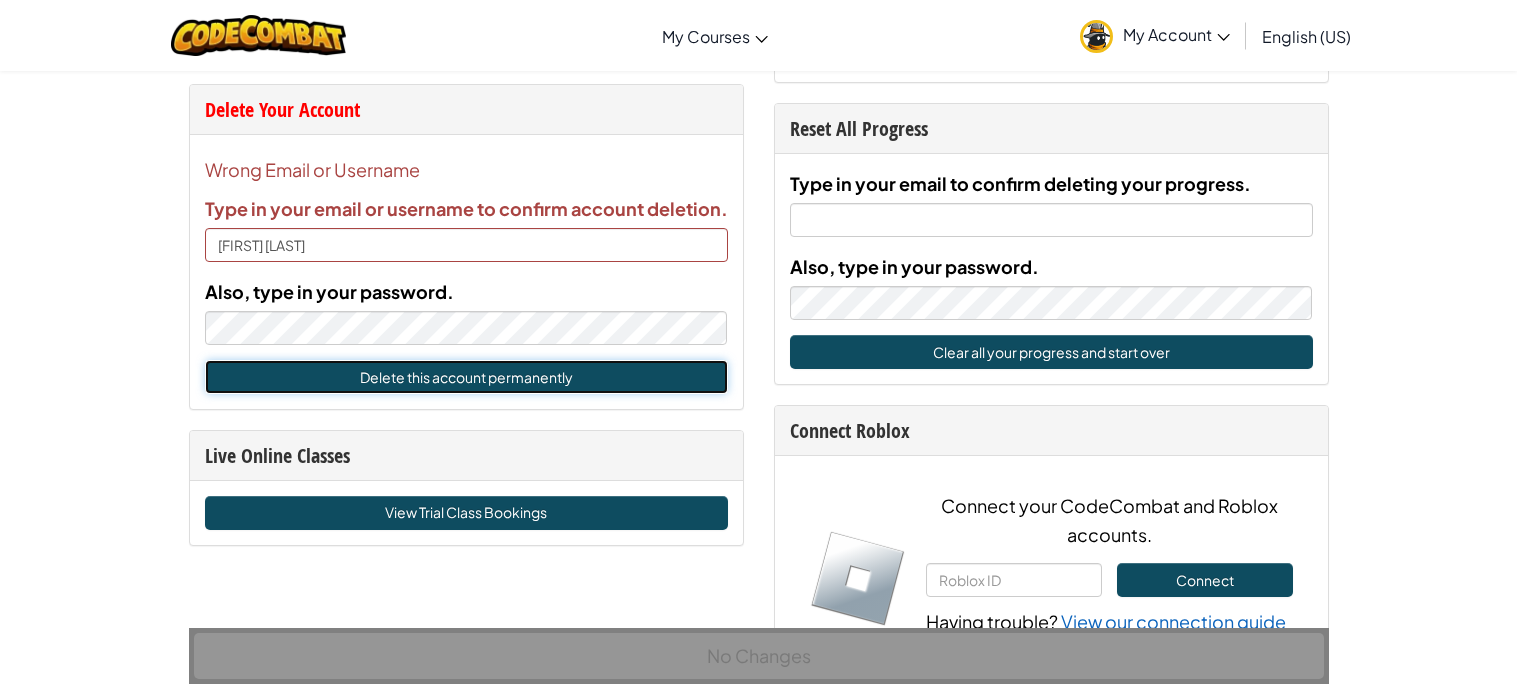 click on "Delete this account permanently" at bounding box center [466, 377] 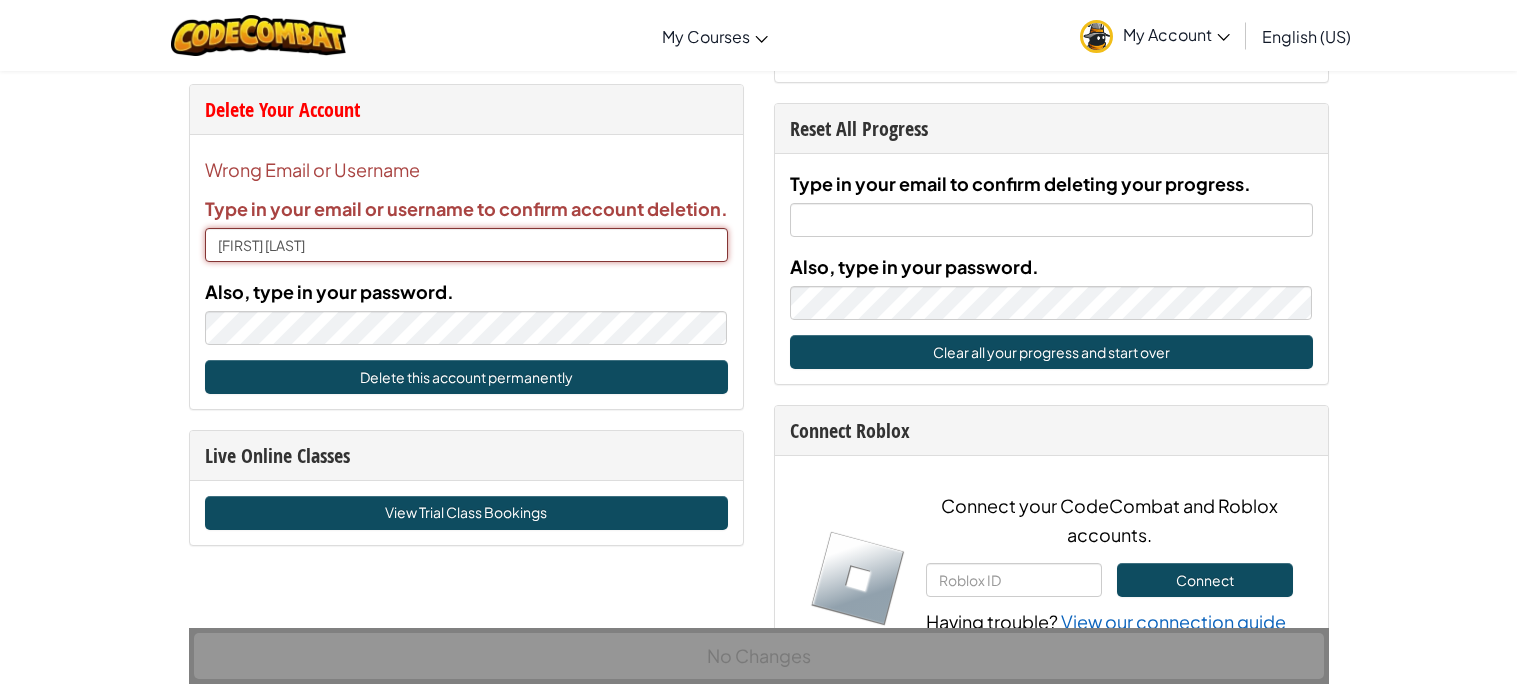click on "[FIRST] [LAST]" at bounding box center [466, 245] 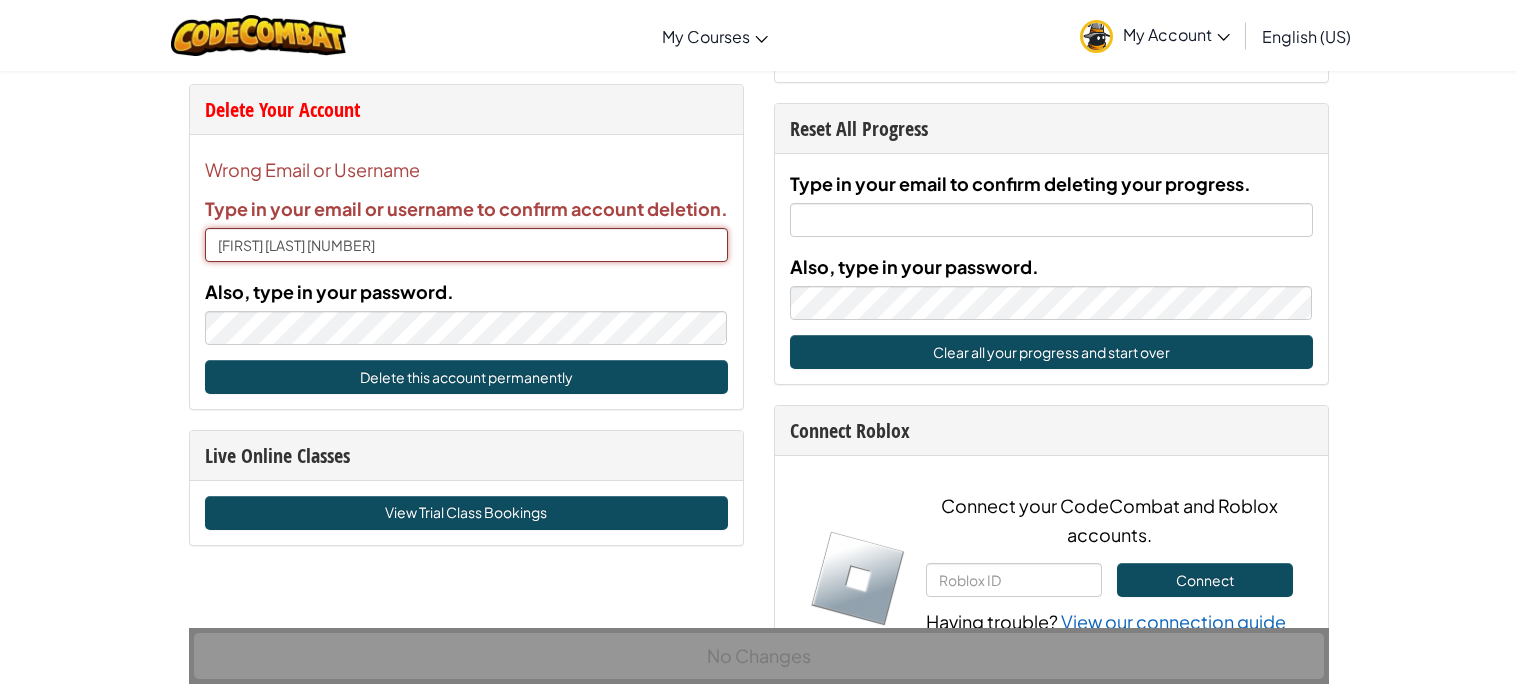 type on "[FIRST] [LAST] [NUMBER]" 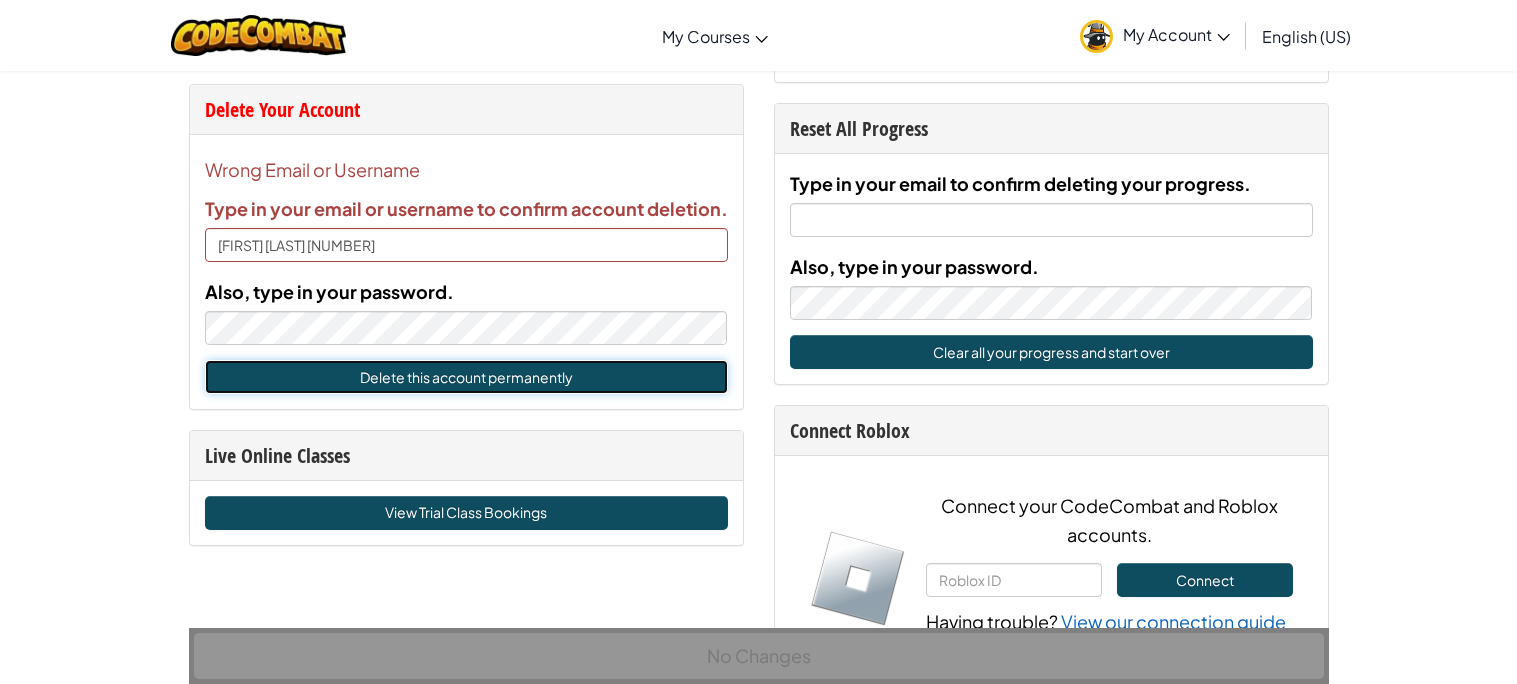 click on "Delete this account permanently" at bounding box center [466, 377] 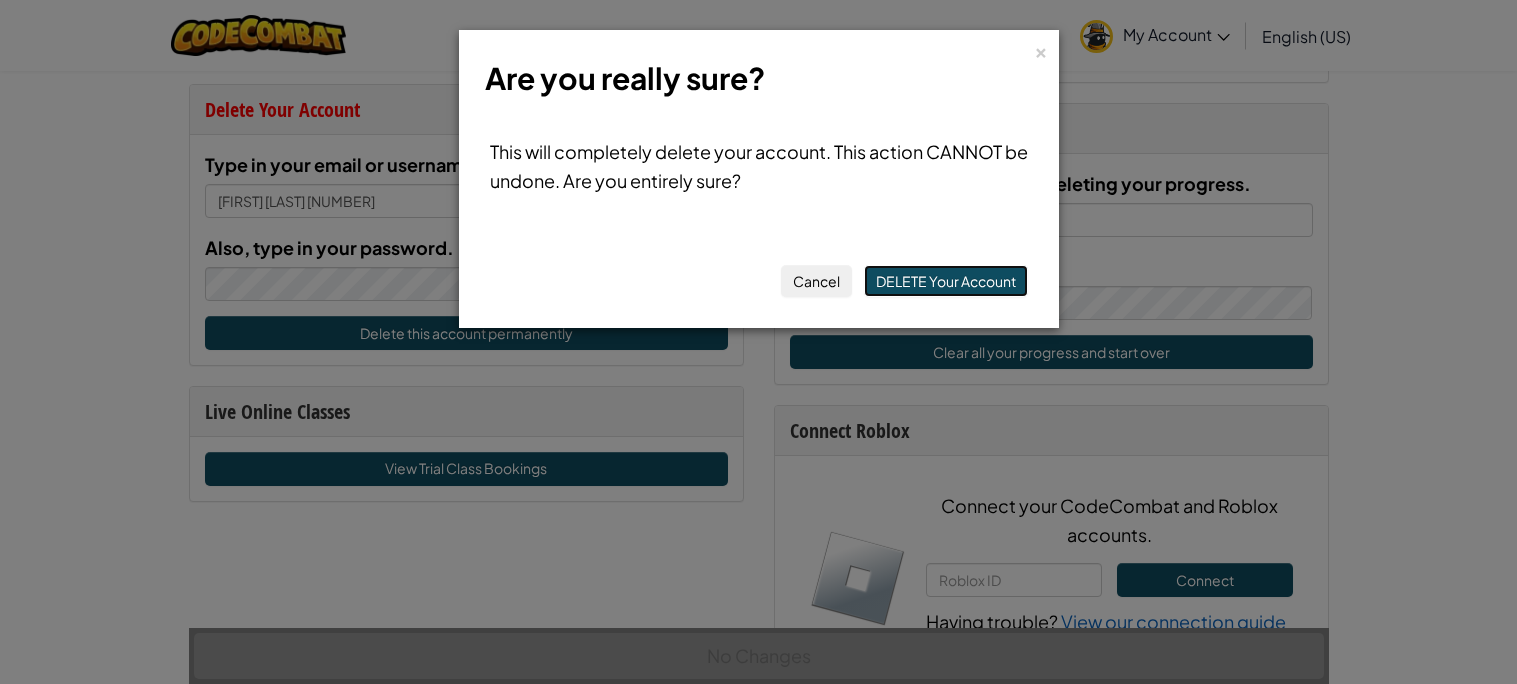 click on "DELETE Your Account" at bounding box center (946, 281) 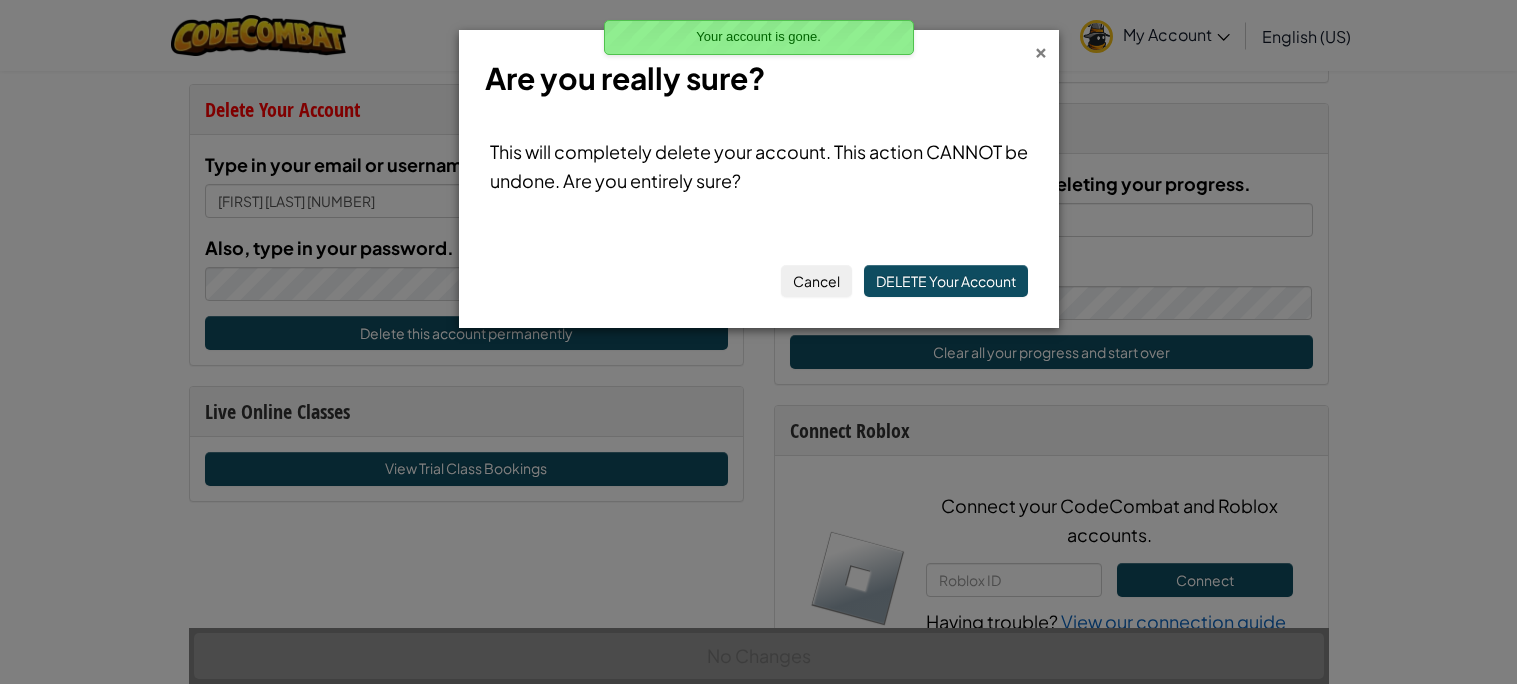 click on "×" at bounding box center [1041, 49] 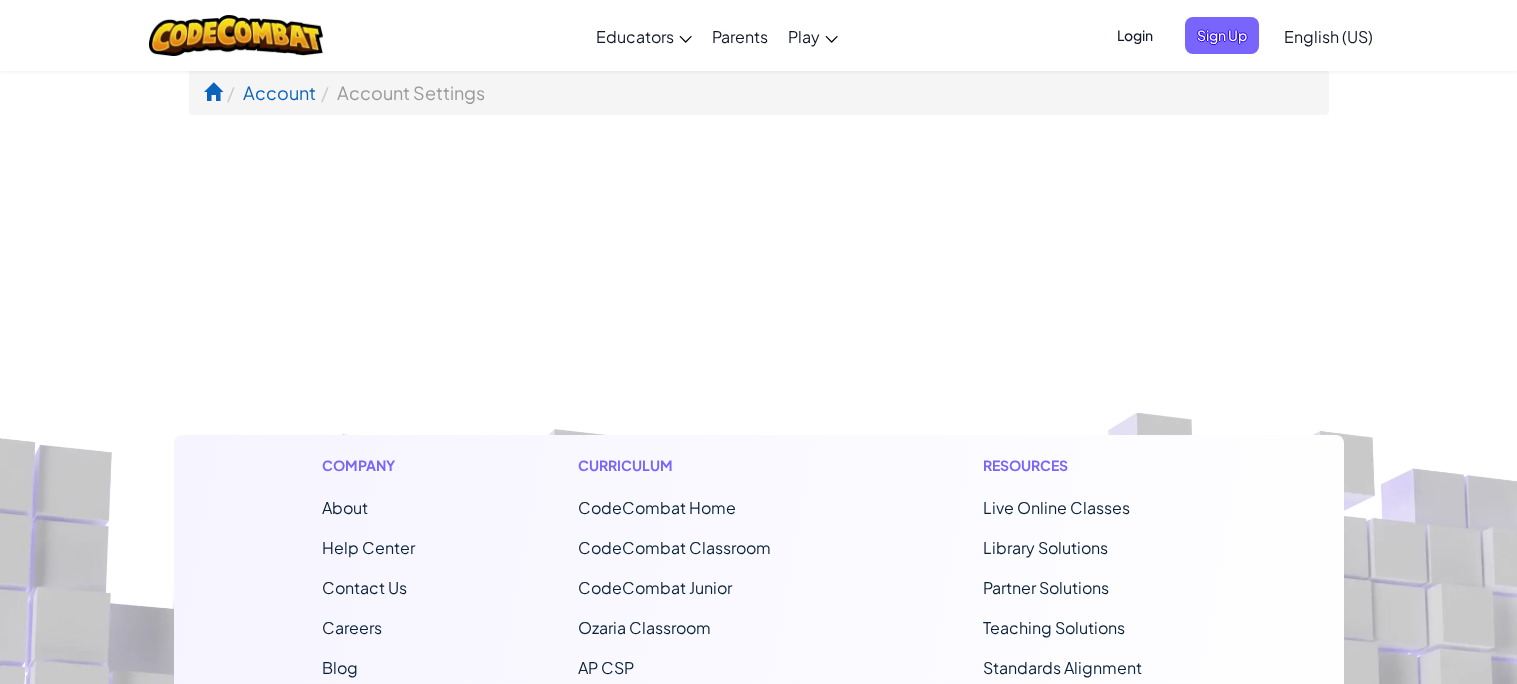 scroll, scrollTop: 534, scrollLeft: 0, axis: vertical 